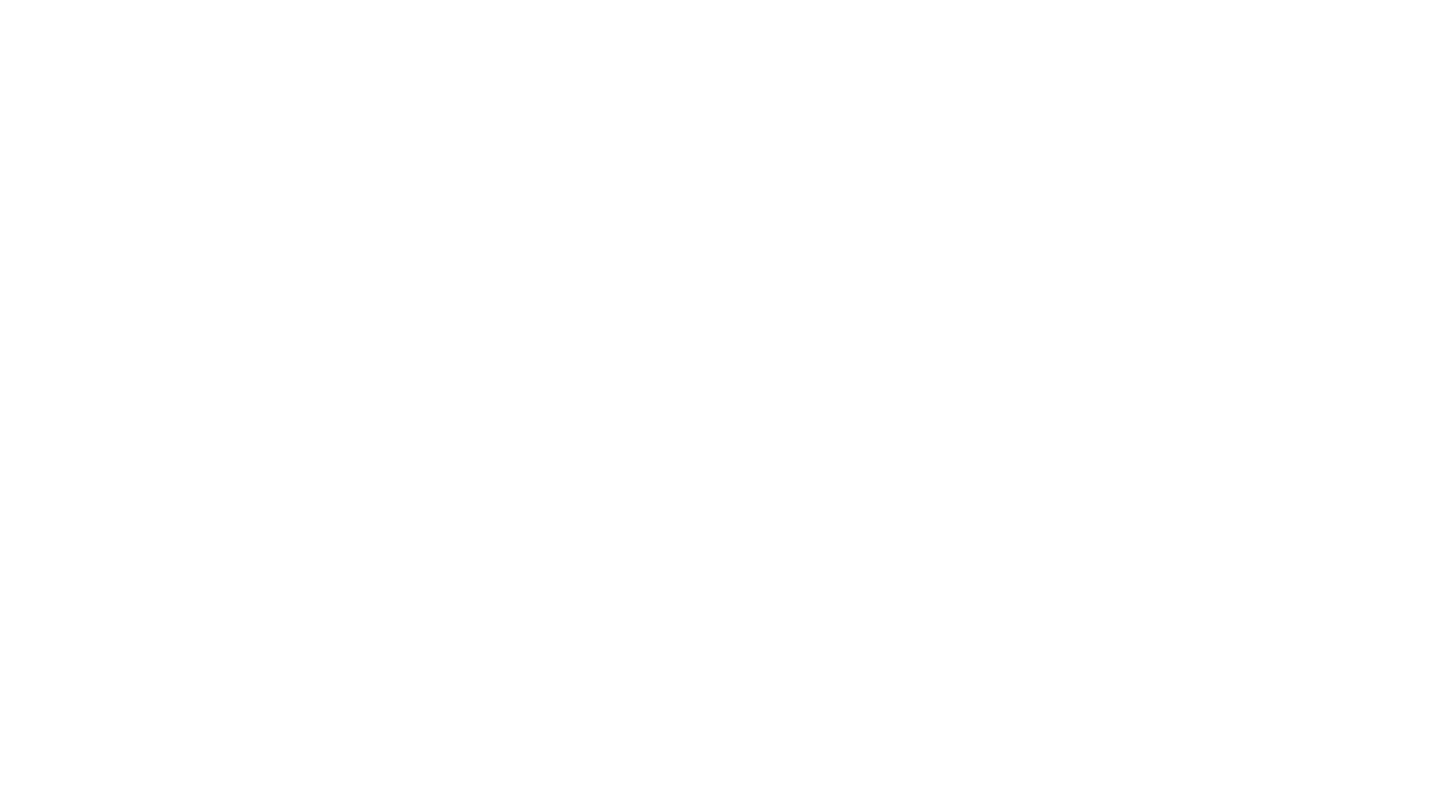 scroll, scrollTop: 0, scrollLeft: 0, axis: both 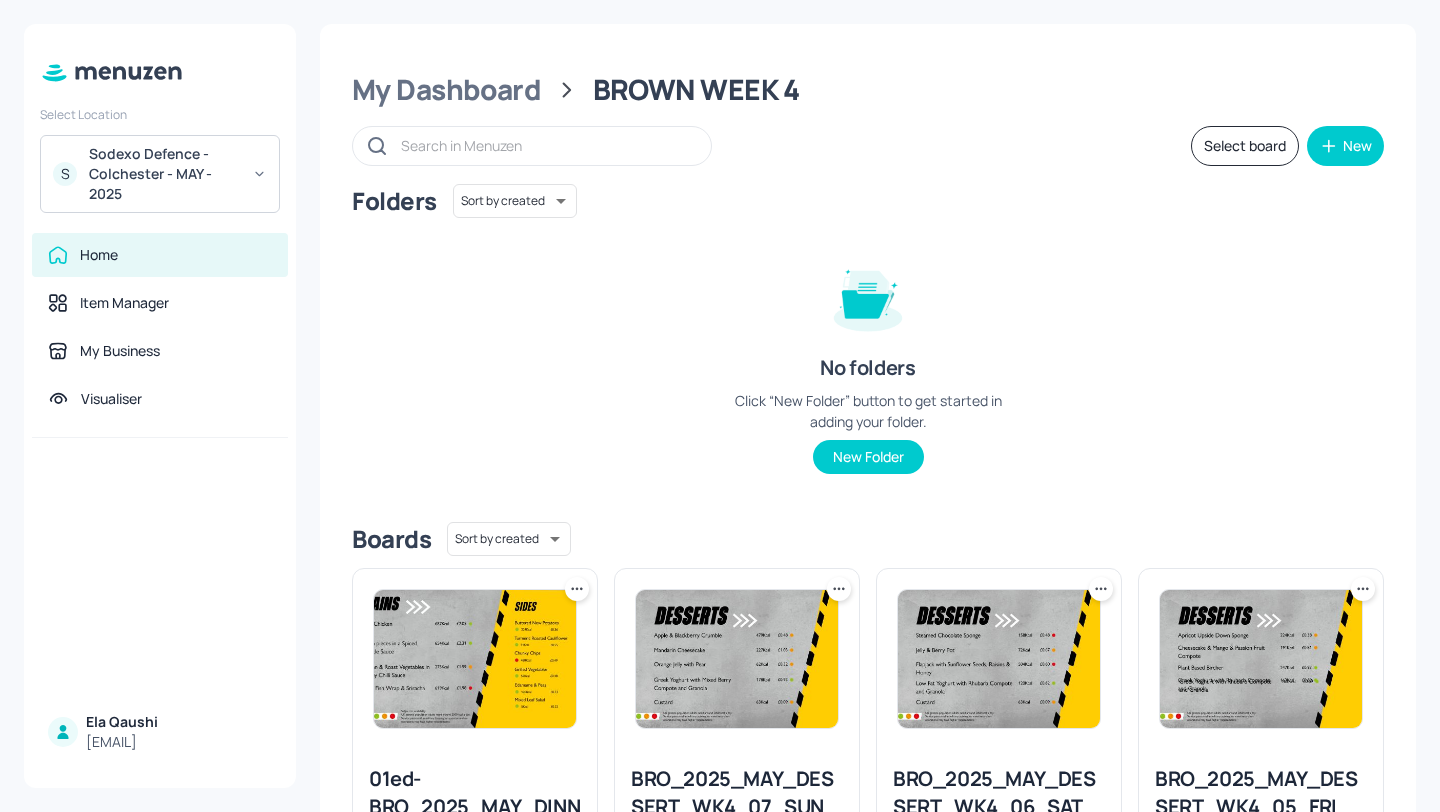 click on "S Sodexo Defence - [CITY] - MAY - 2025" at bounding box center (160, 174) 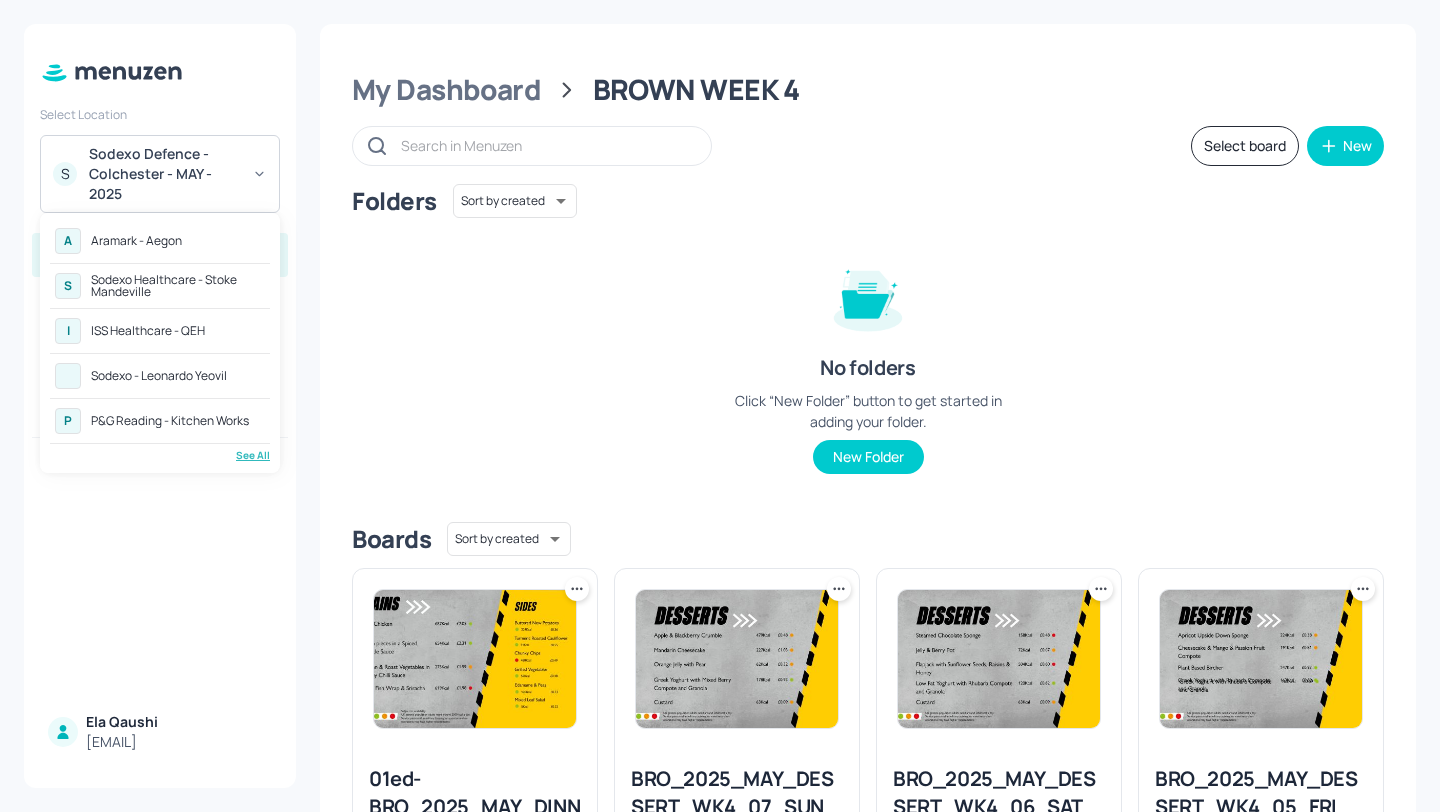 click on "Aramark - Aegon" at bounding box center [136, 241] 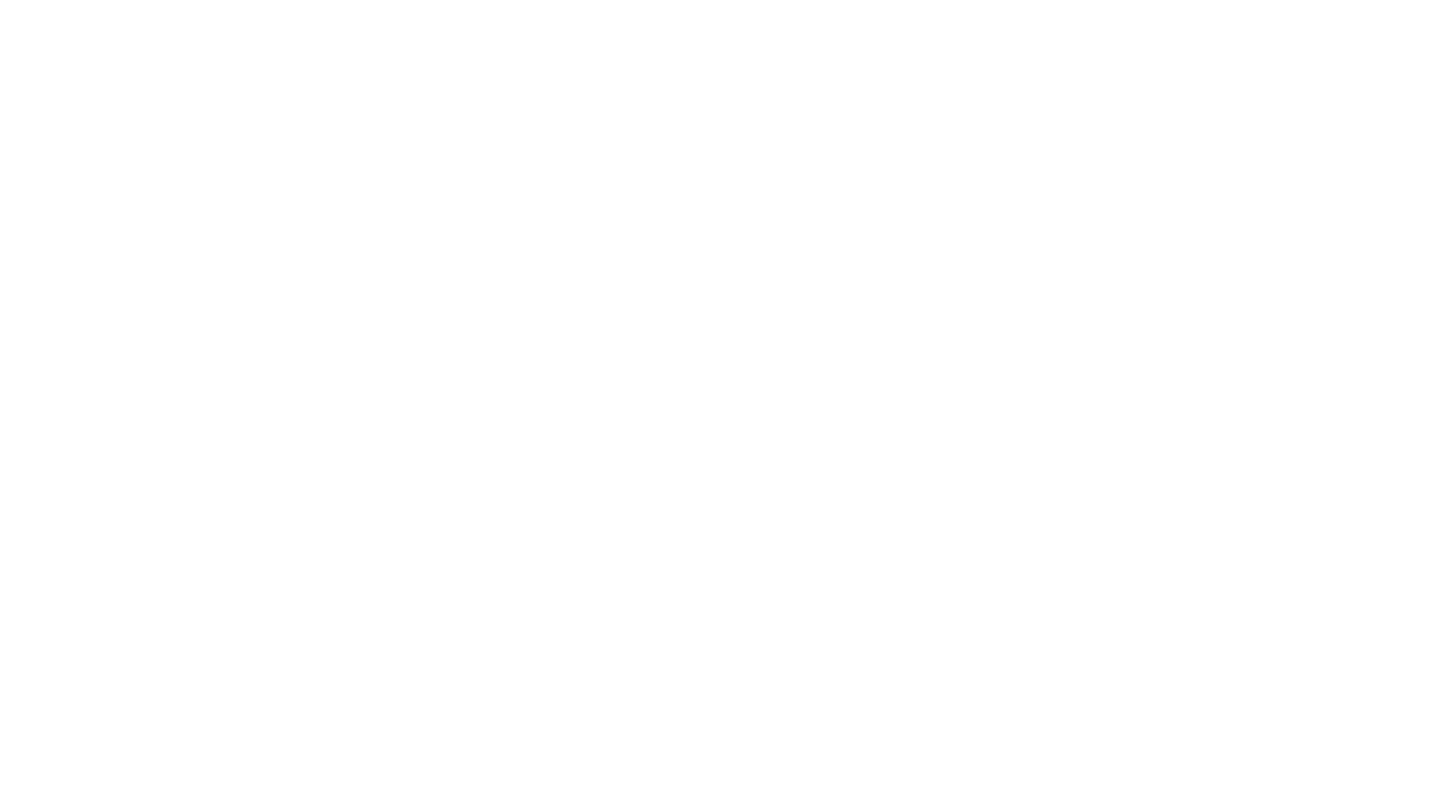 scroll, scrollTop: 0, scrollLeft: 0, axis: both 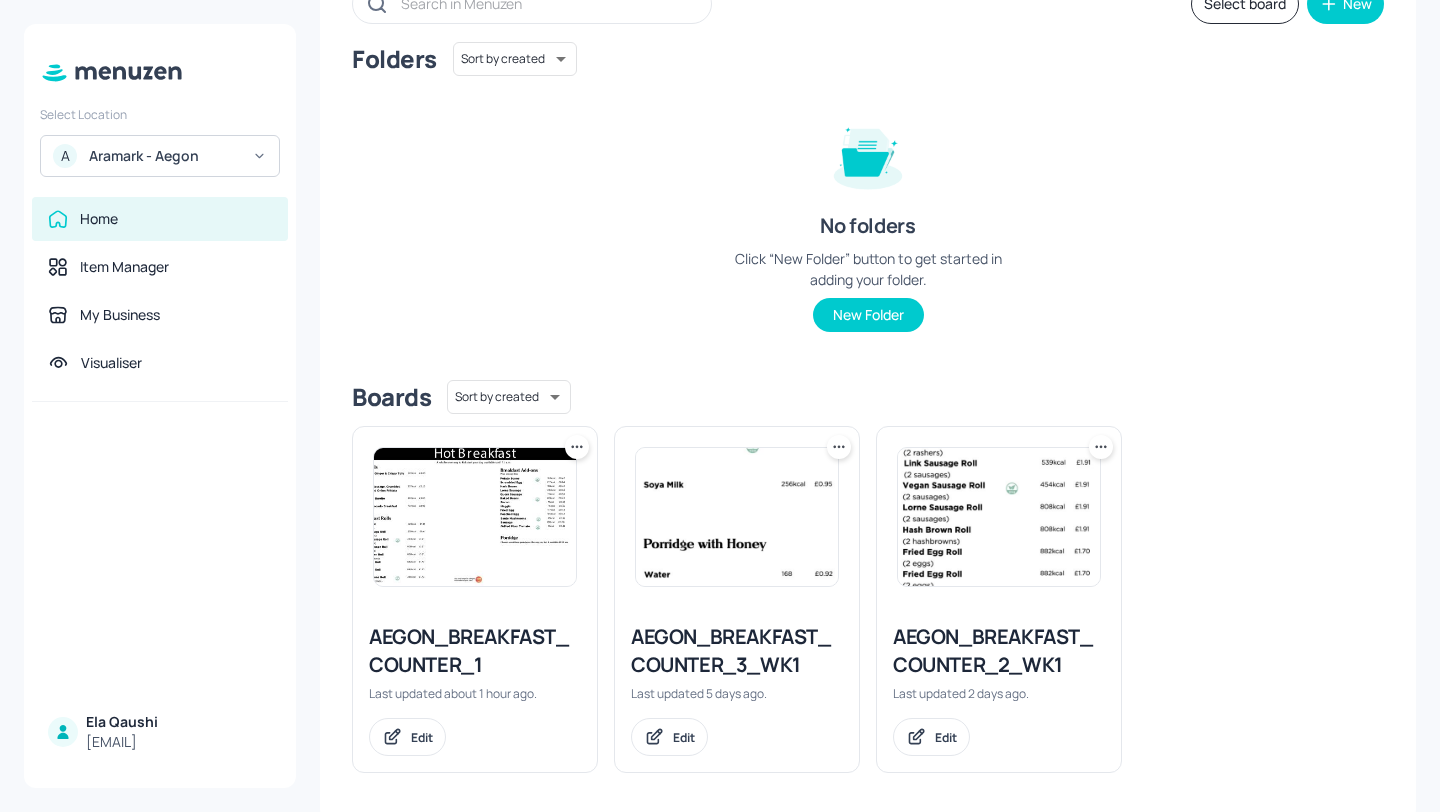 click on "AEGON_BREAKFAST_COUNTER_1" at bounding box center [475, 651] 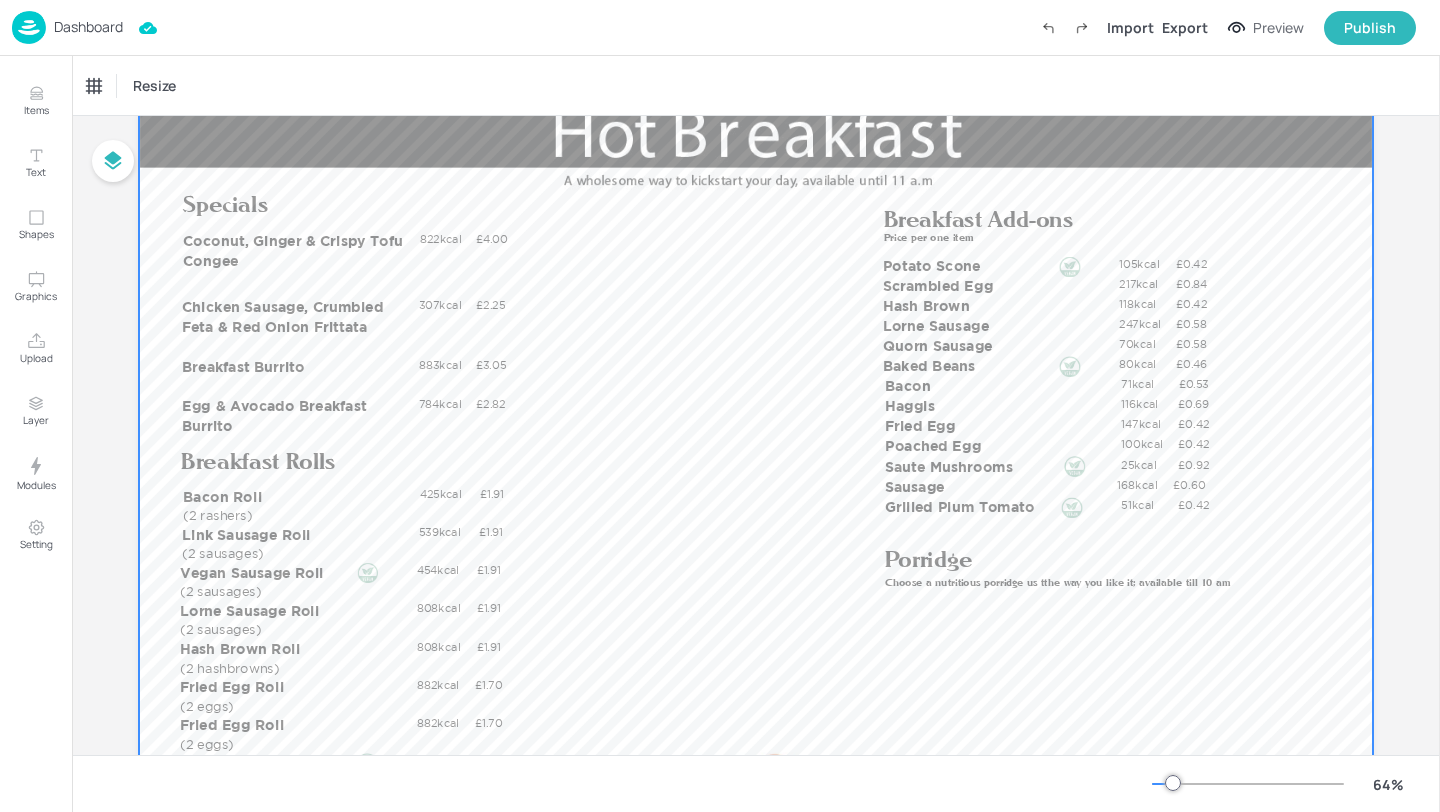 scroll, scrollTop: 111, scrollLeft: 0, axis: vertical 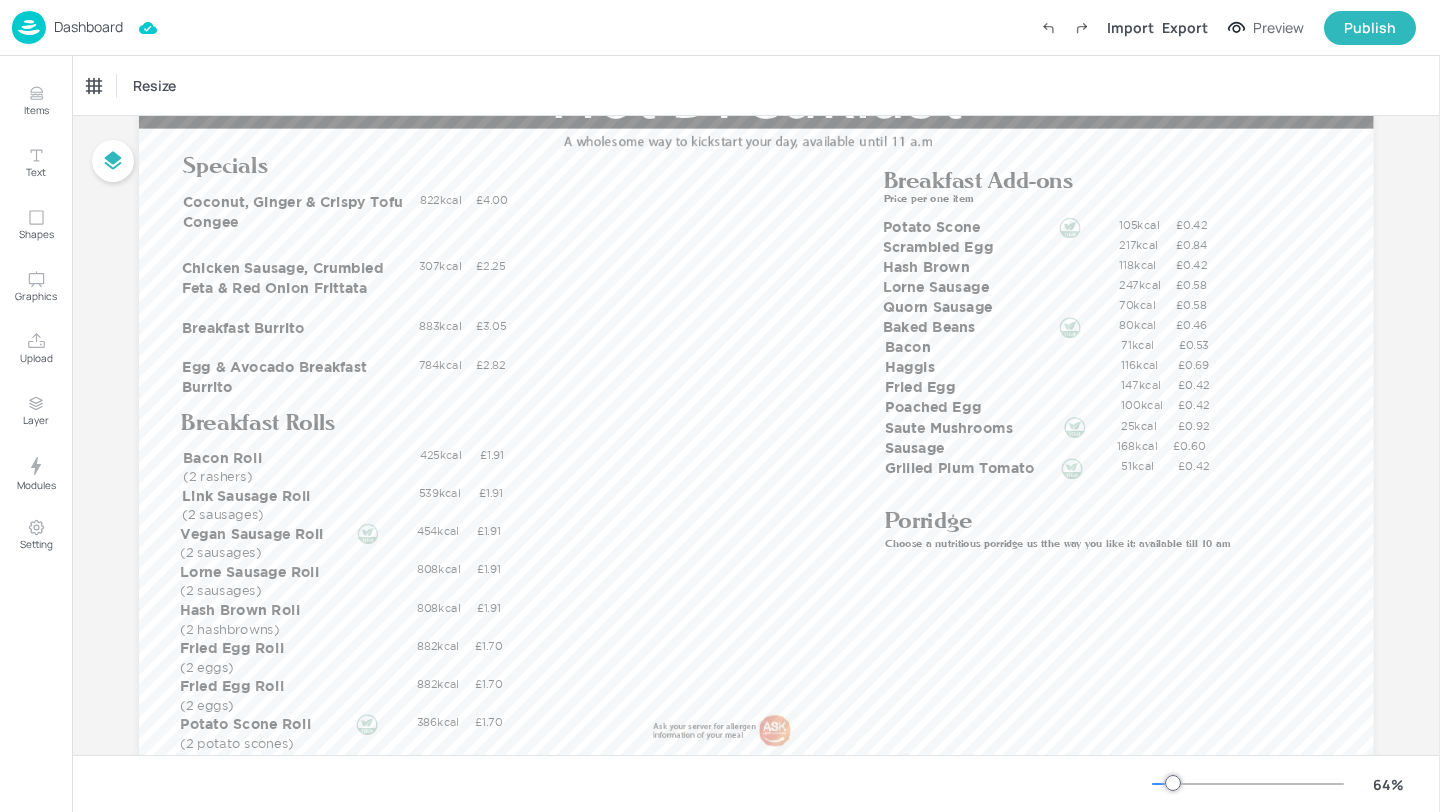 click on "Dashboard" at bounding box center (88, 27) 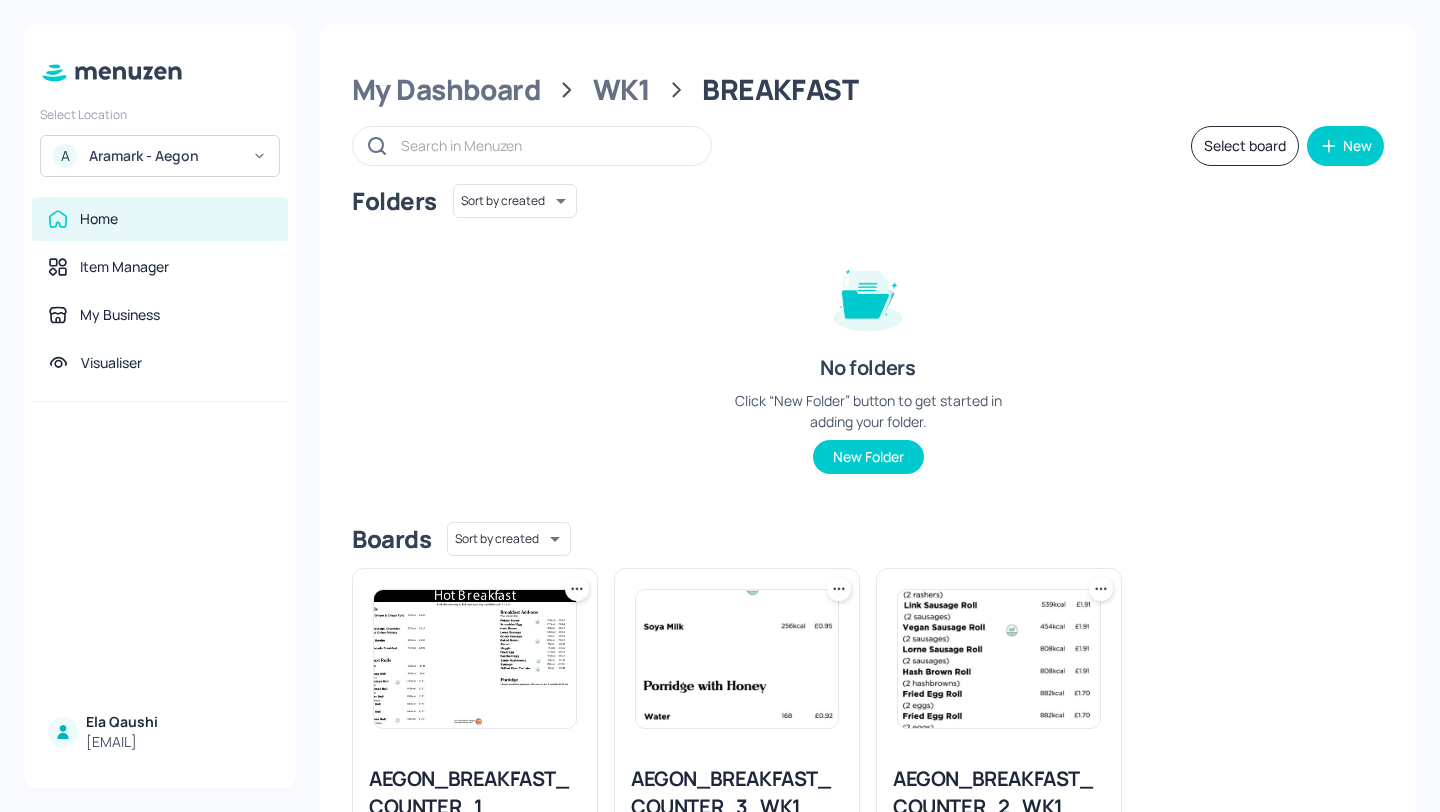 scroll, scrollTop: 151, scrollLeft: 0, axis: vertical 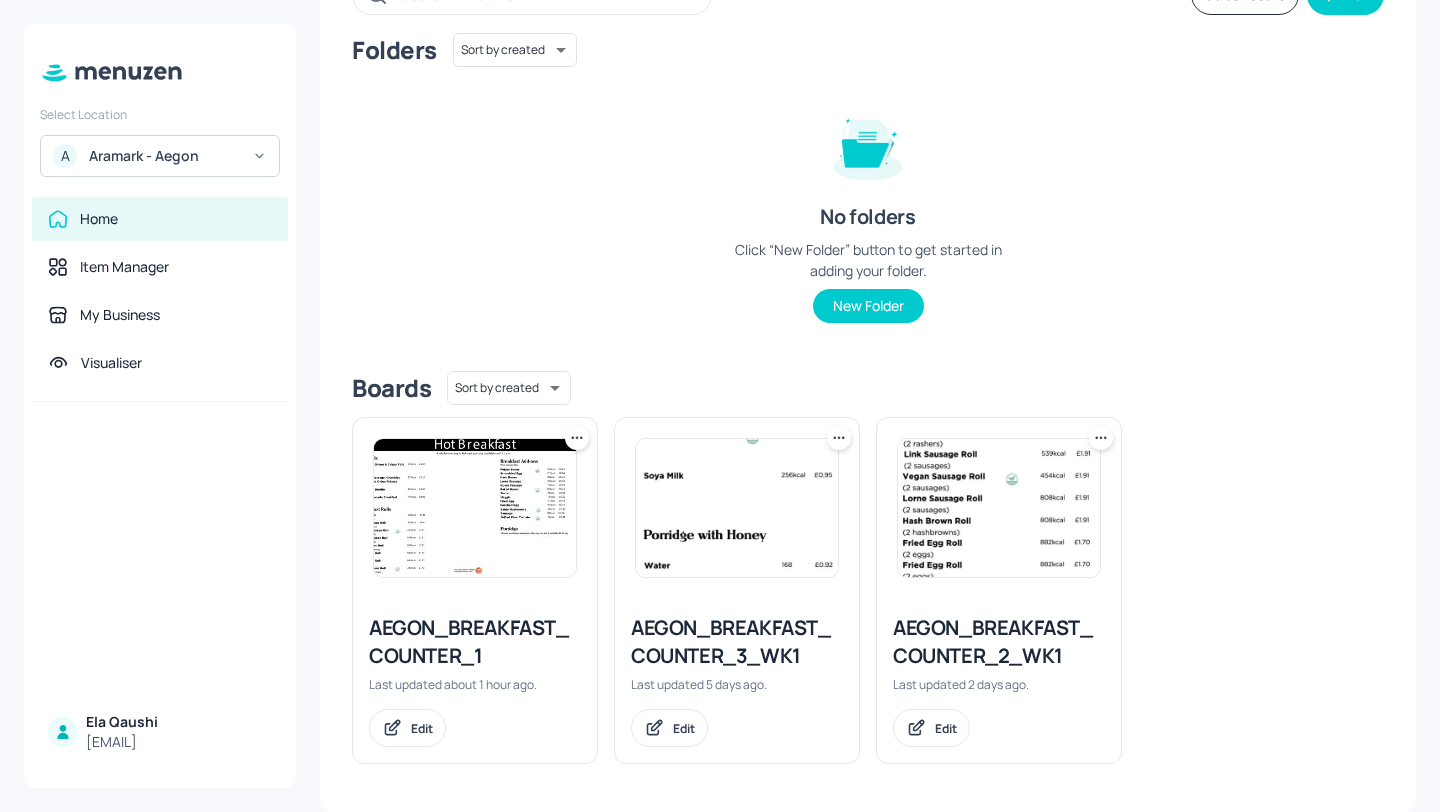 click on "AEGON_BREAKFAST_COUNTER_3_WK1" at bounding box center (737, 642) 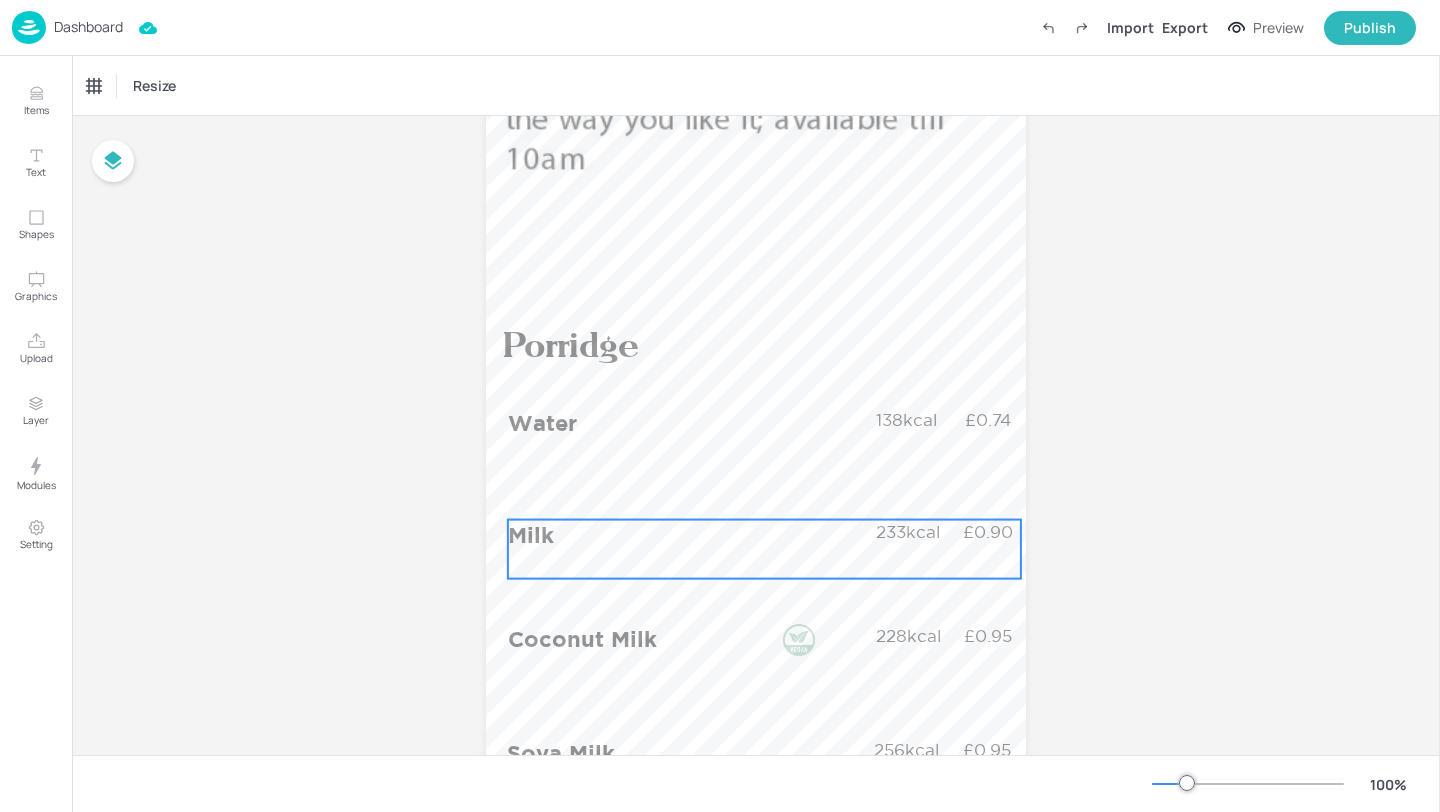 scroll, scrollTop: 273, scrollLeft: 0, axis: vertical 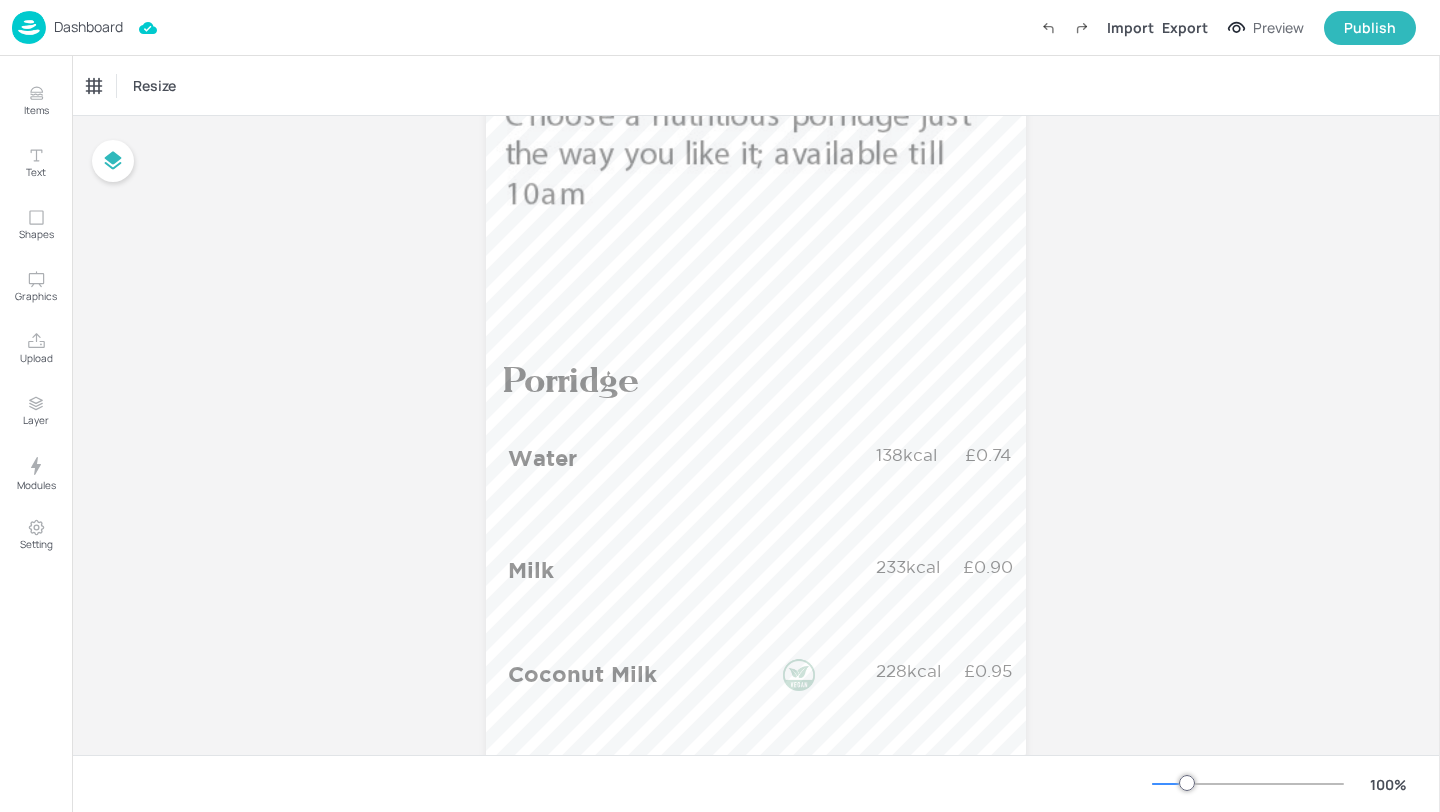 click on "Dashboard" at bounding box center [67, 27] 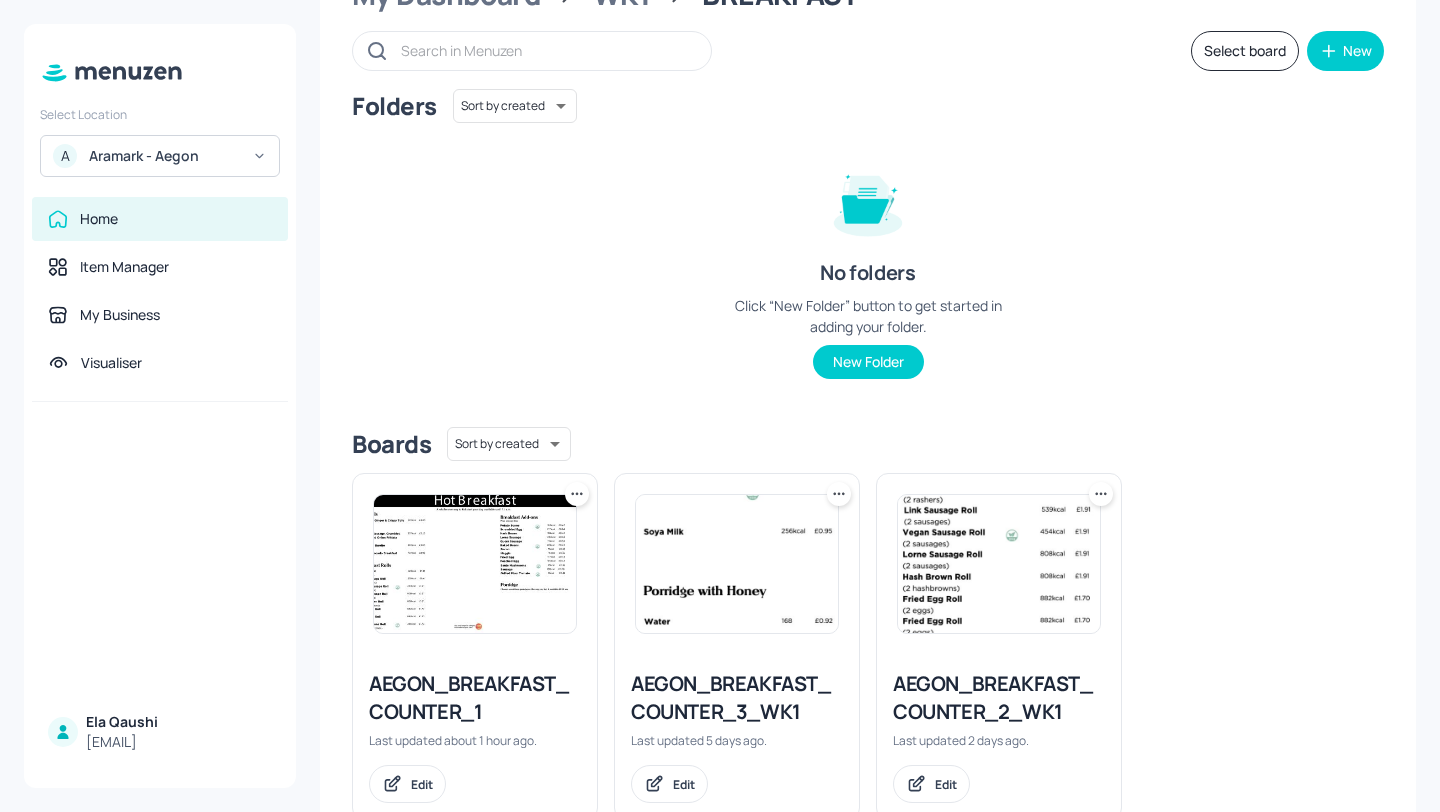 scroll, scrollTop: 151, scrollLeft: 0, axis: vertical 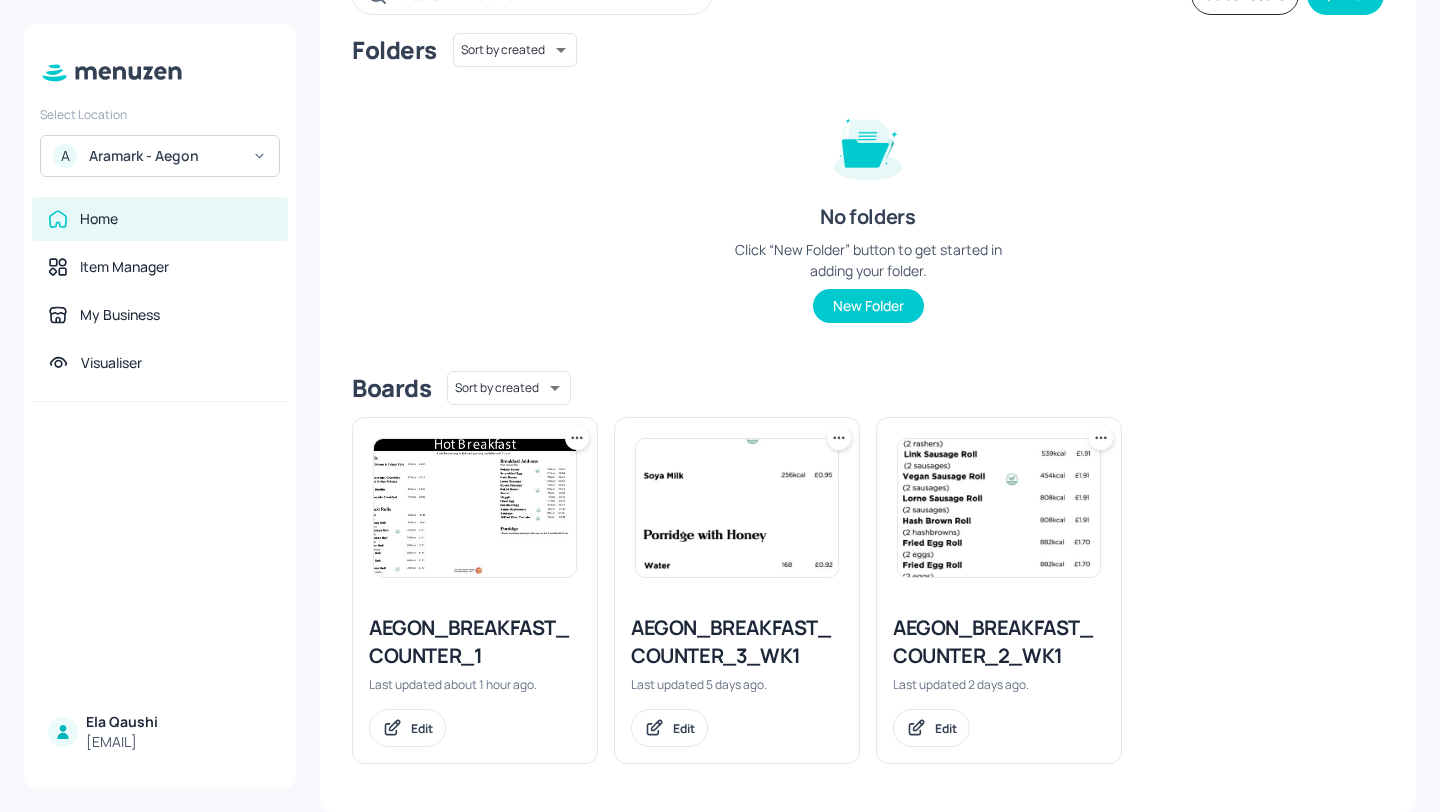 click on "AEGON_BREAKFAST_COUNTER_2_WK1" at bounding box center (999, 642) 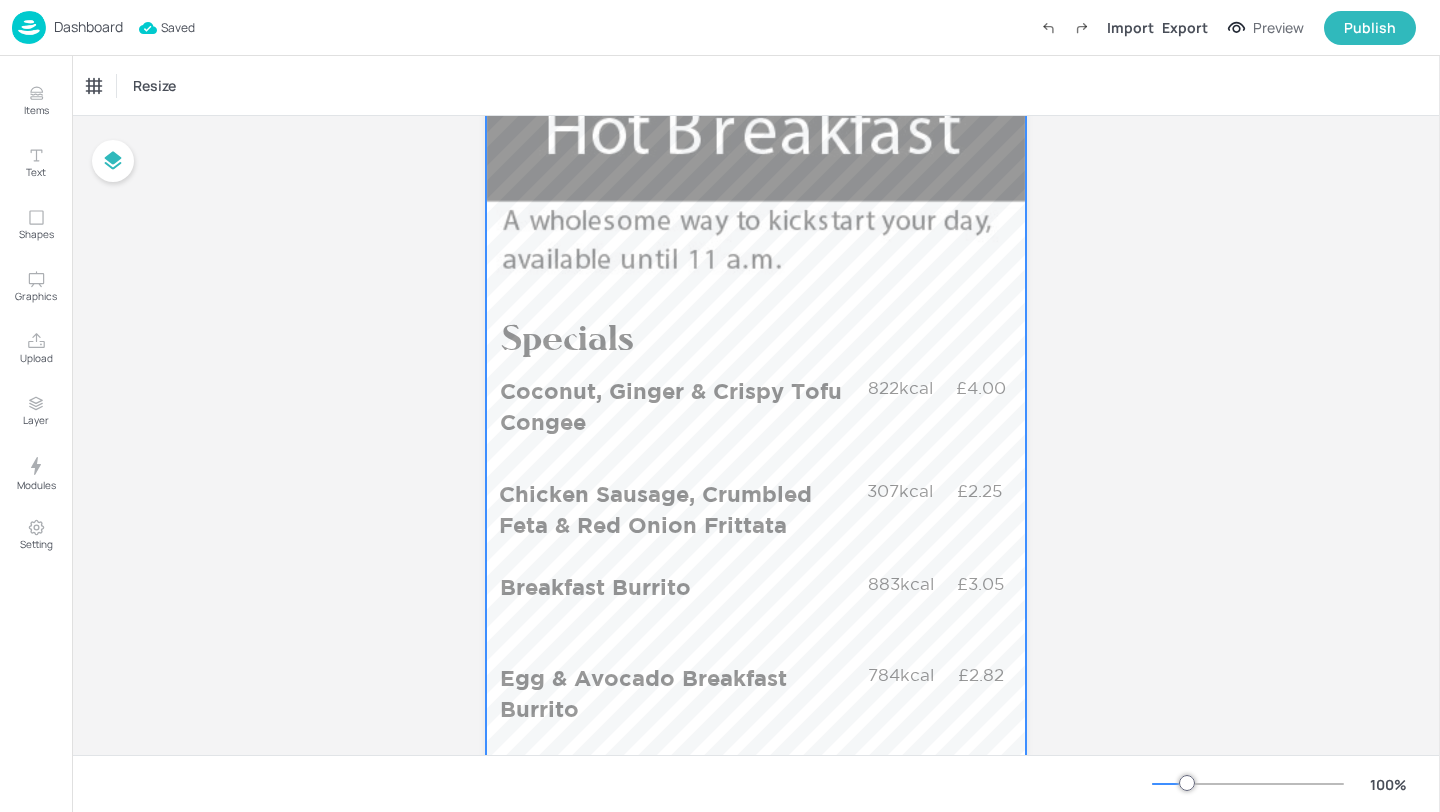 scroll, scrollTop: 95, scrollLeft: 0, axis: vertical 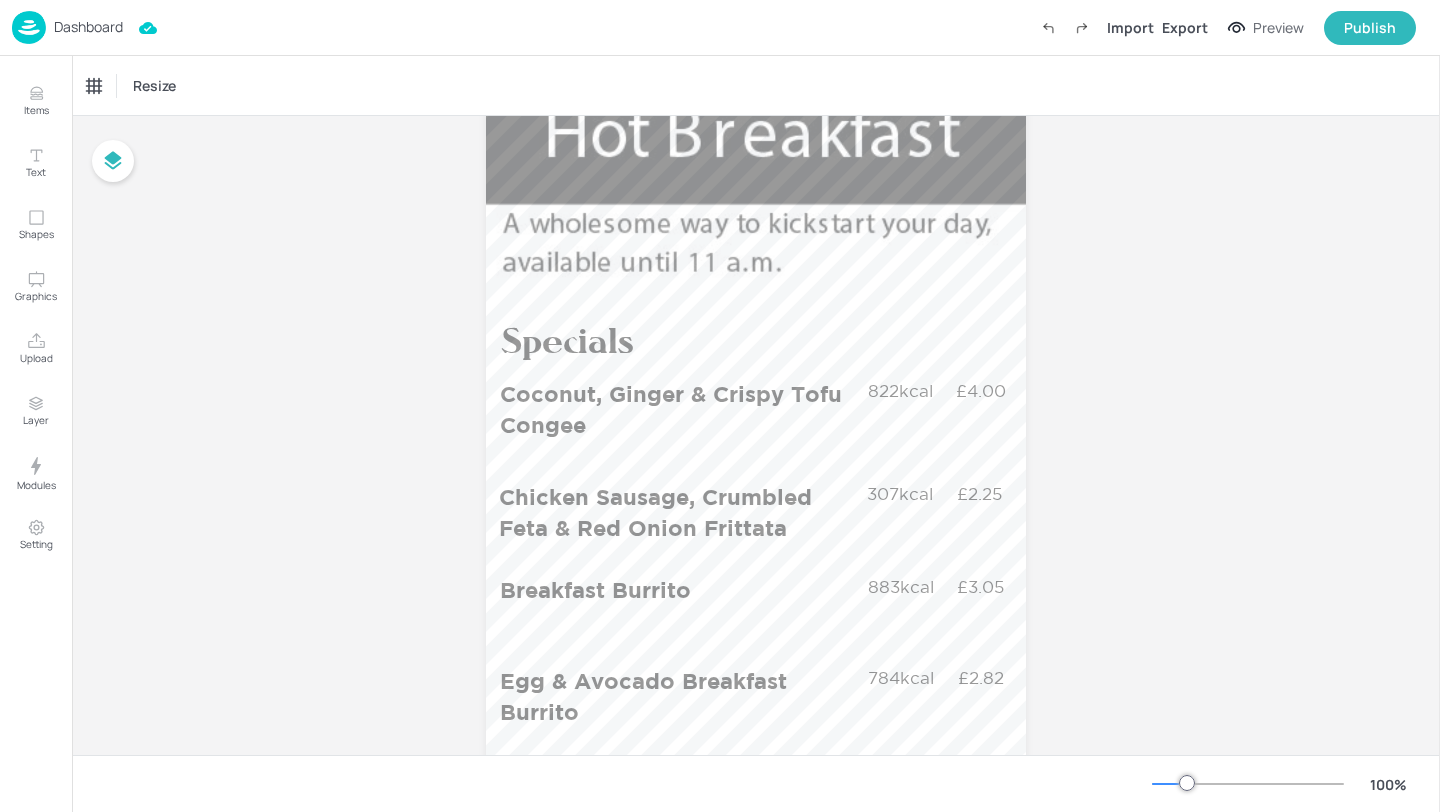 click on "Dashboard Import Export Preview Publish" at bounding box center [714, 27] 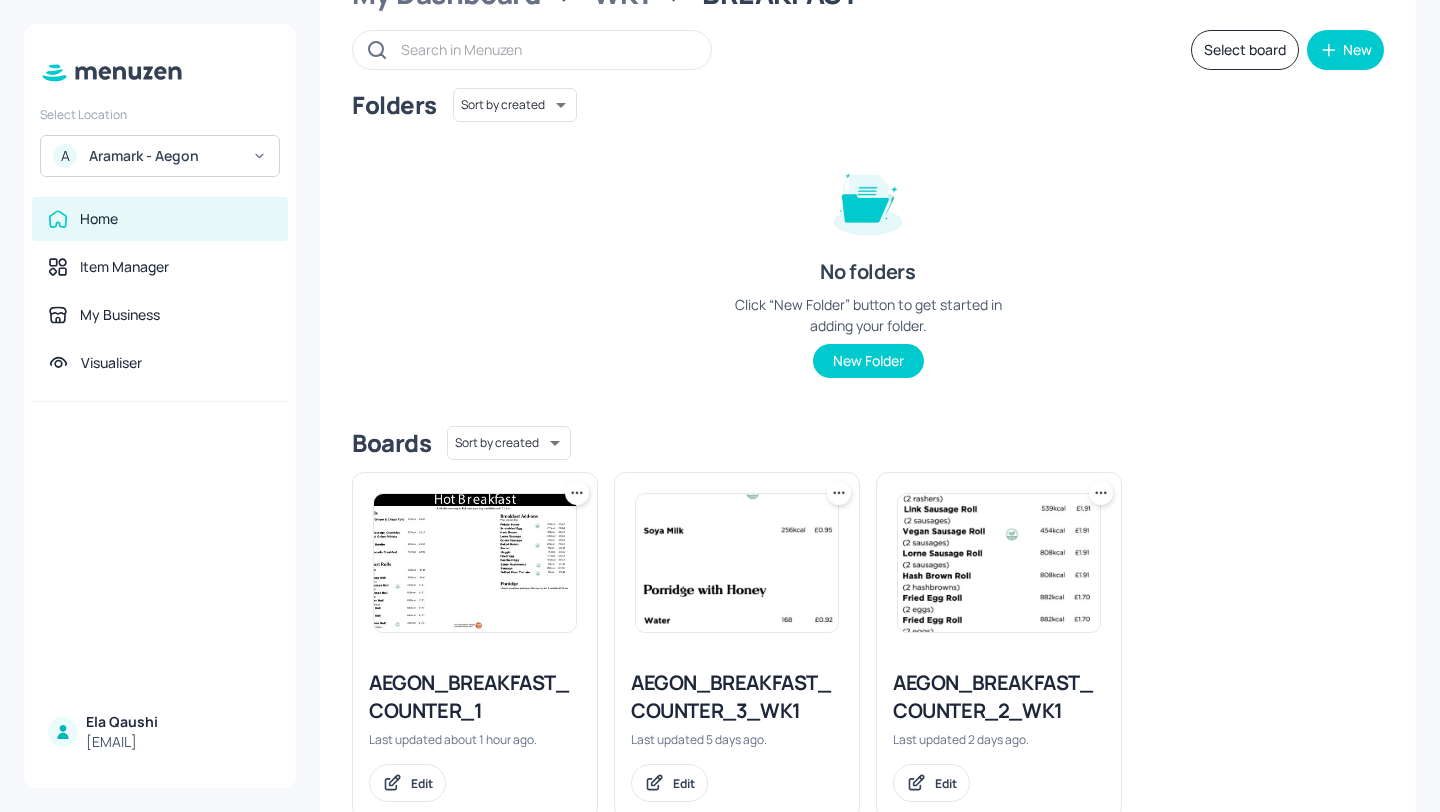 scroll, scrollTop: 151, scrollLeft: 0, axis: vertical 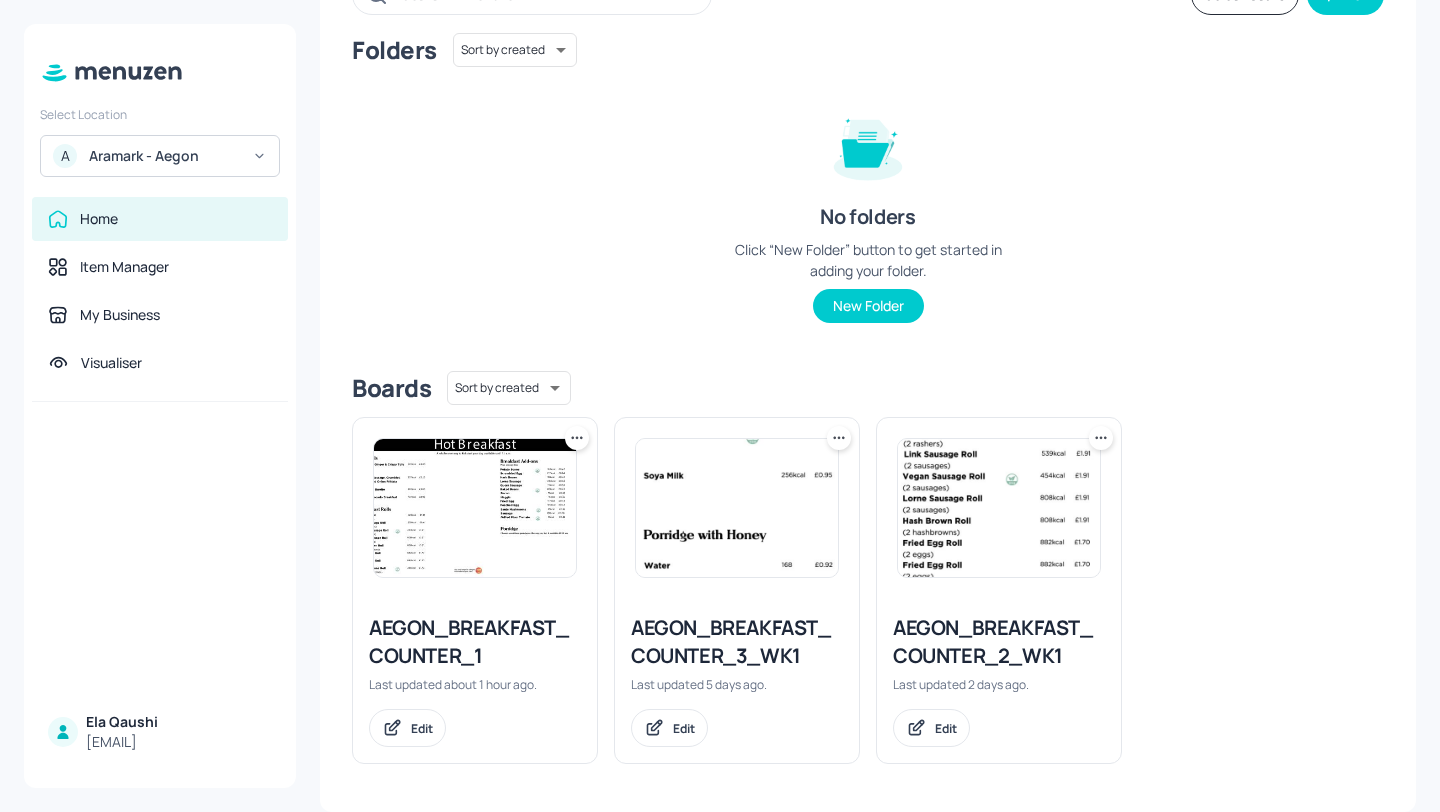 click on "AEGON_BREAKFAST_COUNTER_3_WK1" at bounding box center [737, 642] 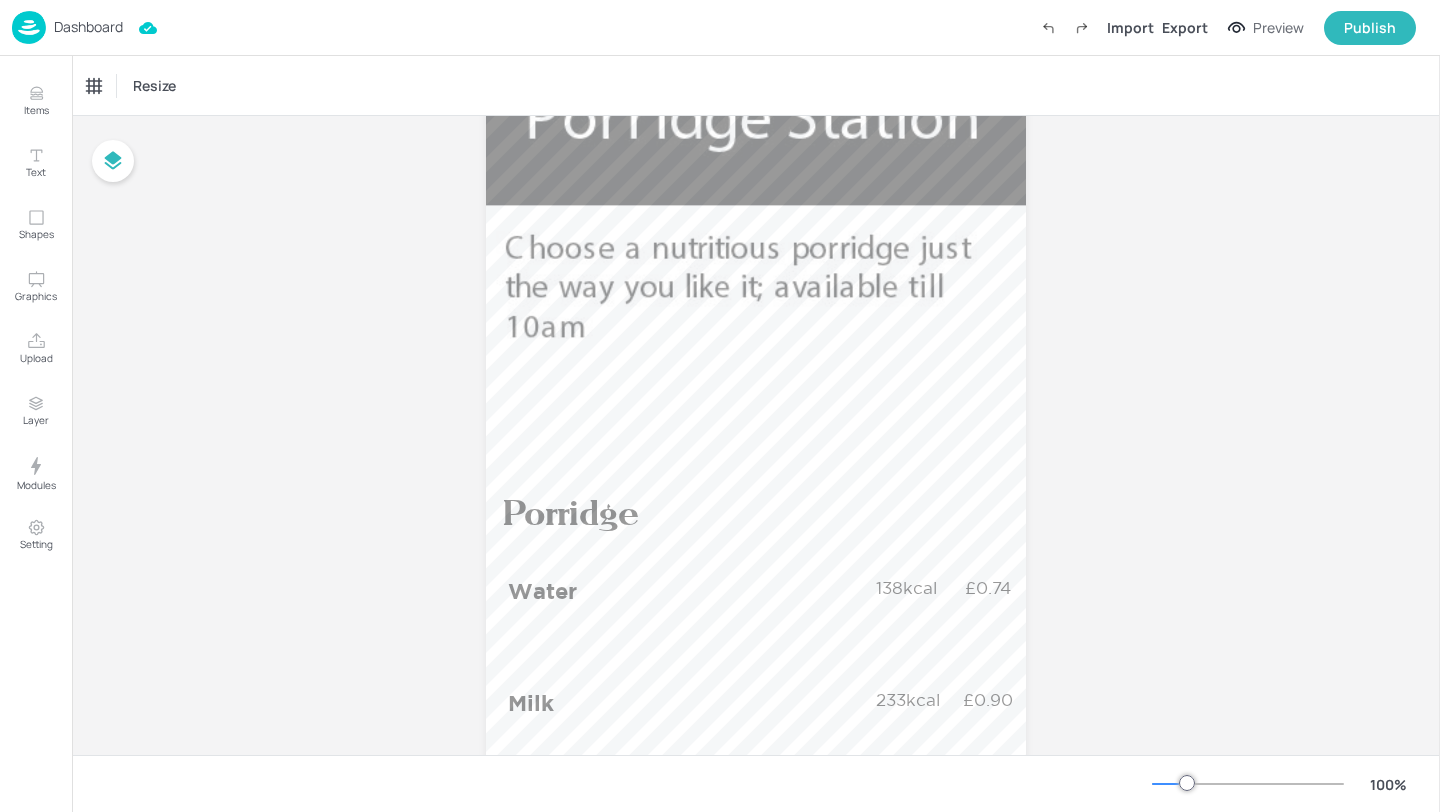 scroll, scrollTop: 113, scrollLeft: 0, axis: vertical 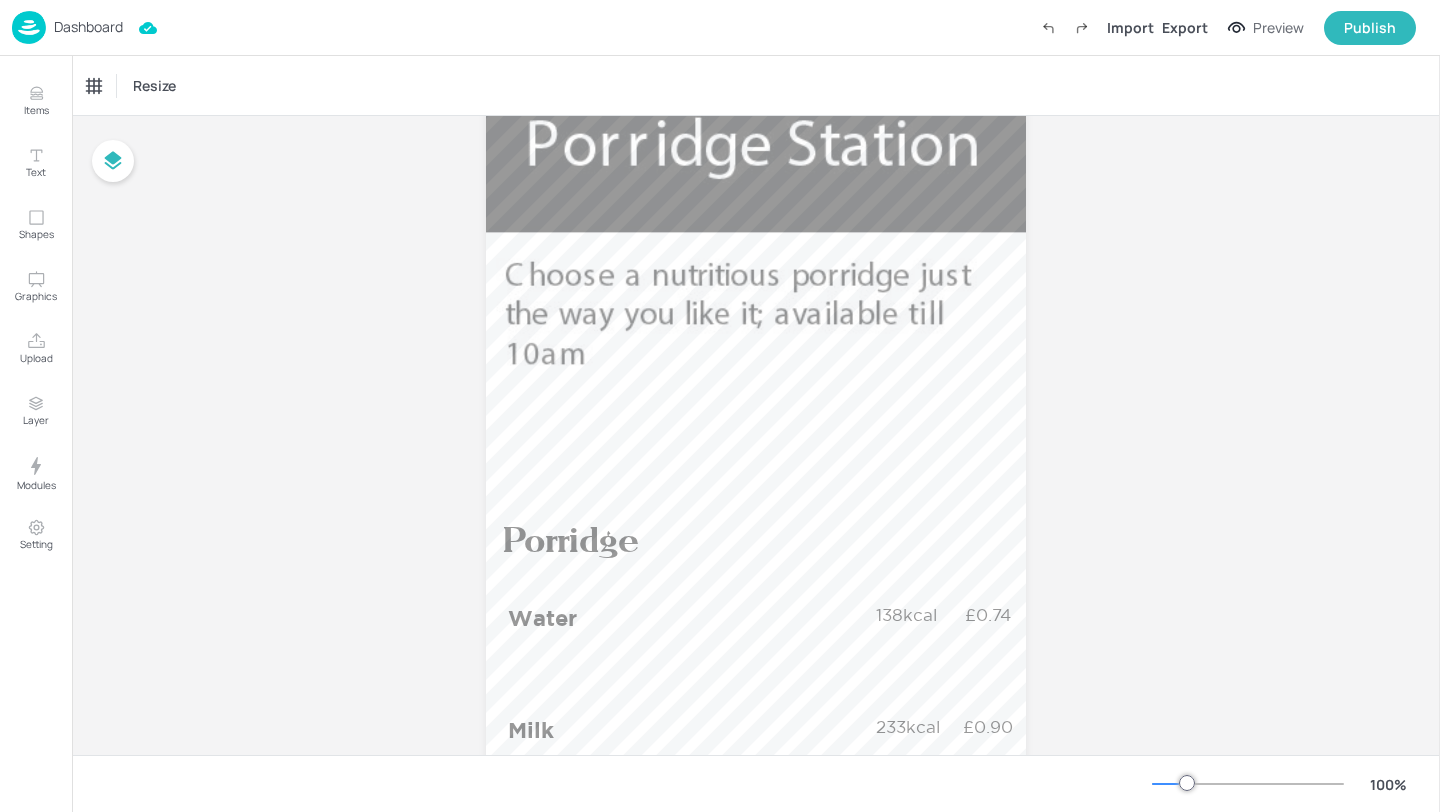 click on "Dashboard" at bounding box center (67, 27) 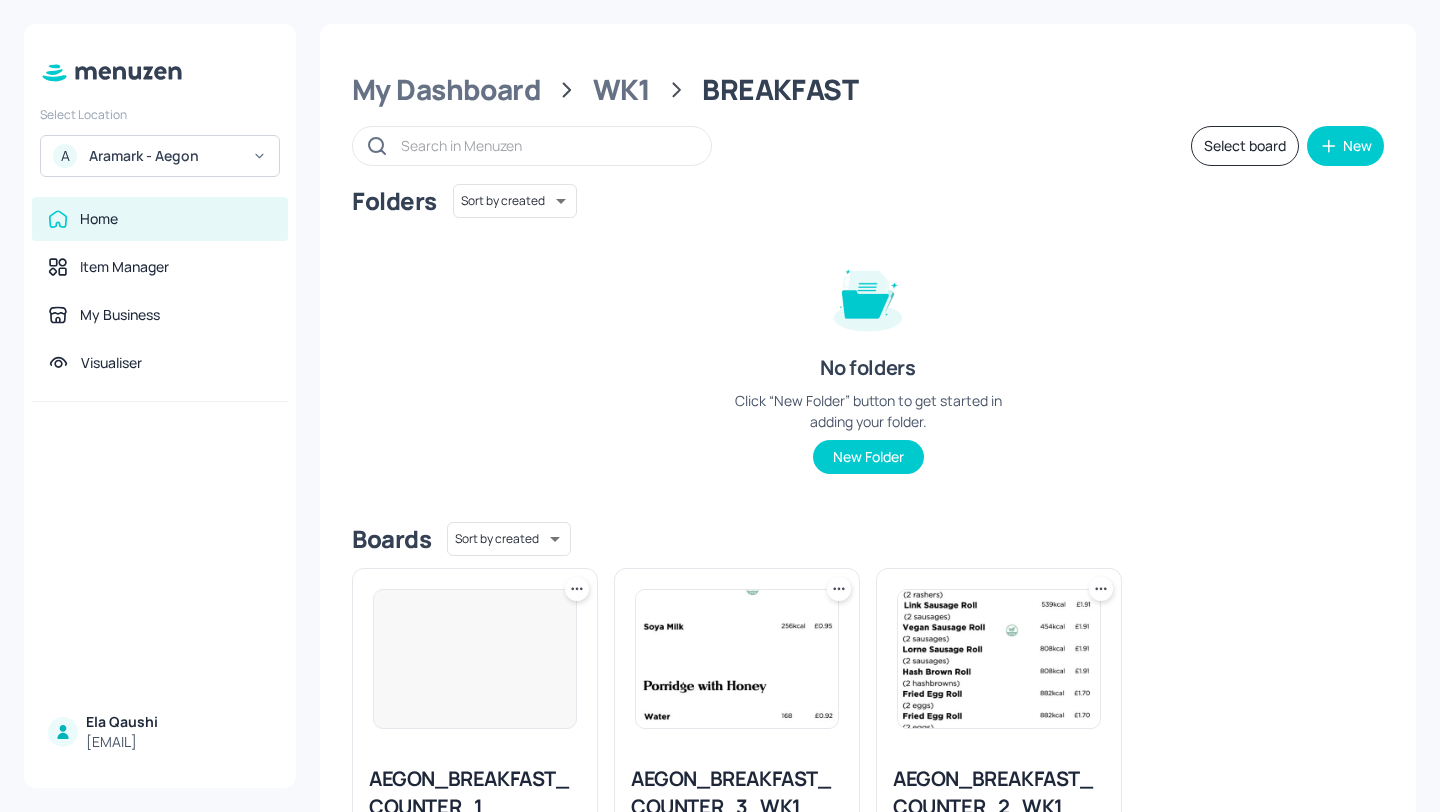 scroll, scrollTop: 151, scrollLeft: 0, axis: vertical 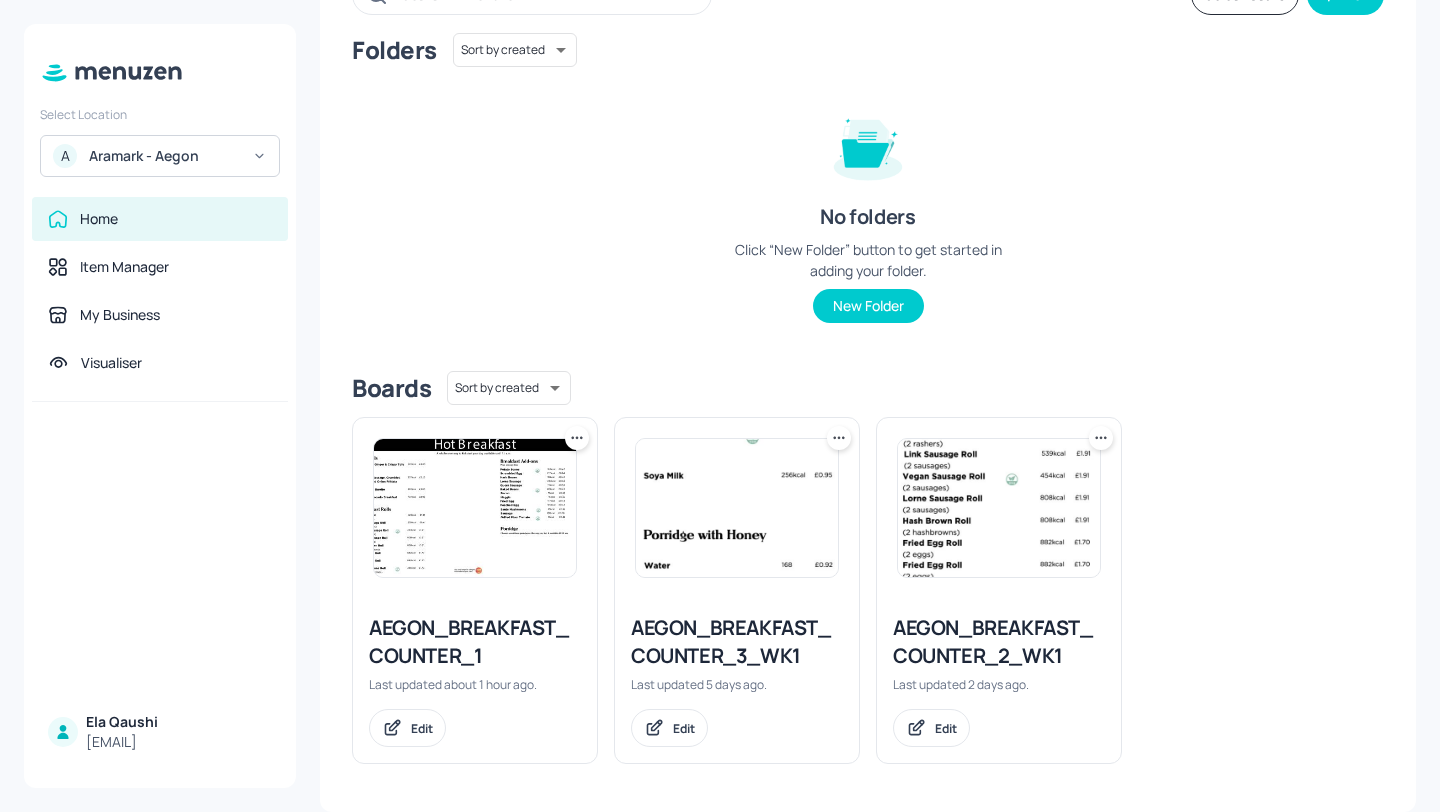 click on "AEGON_BREAKFAST_COUNTER_2_WK1" at bounding box center [999, 642] 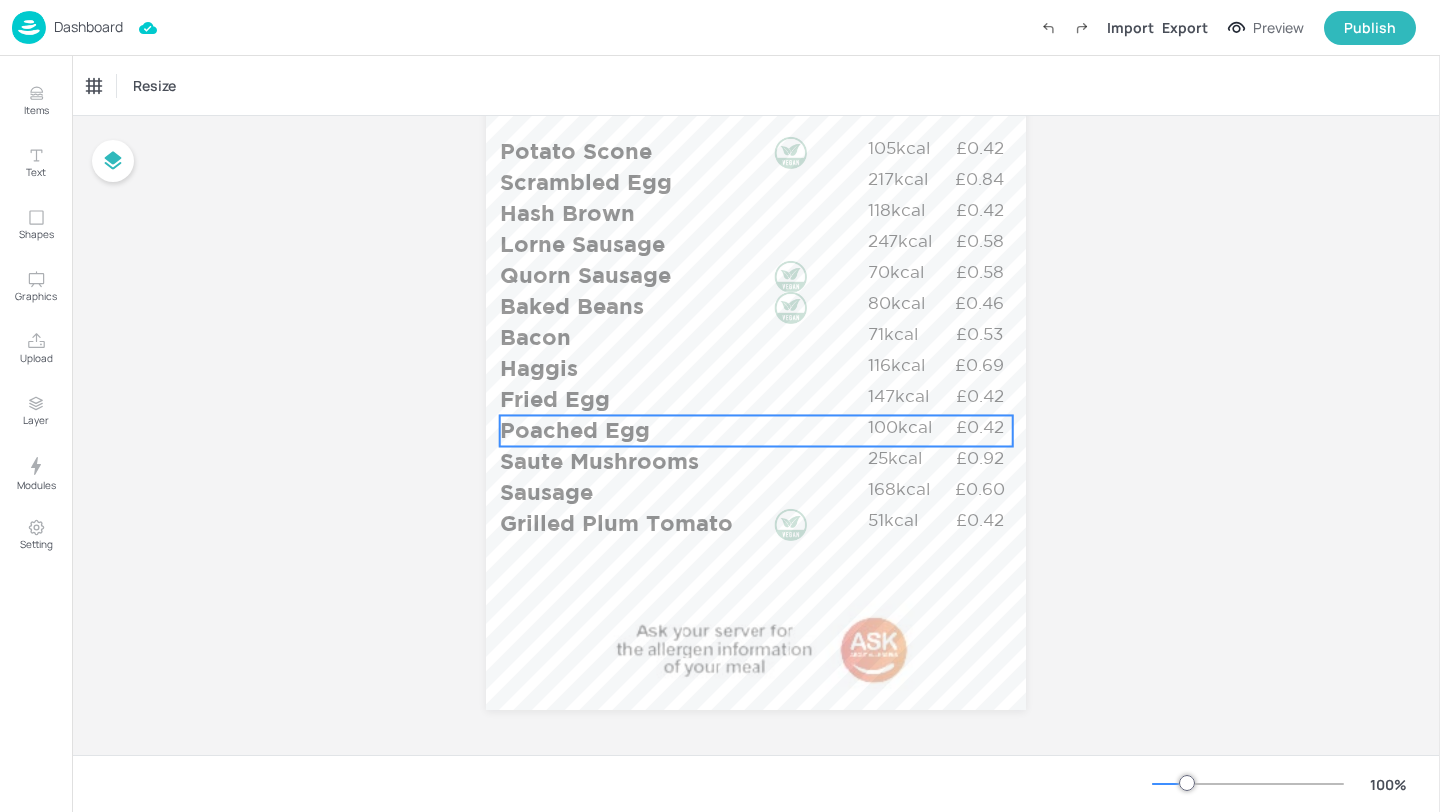 scroll, scrollTop: 1395, scrollLeft: 0, axis: vertical 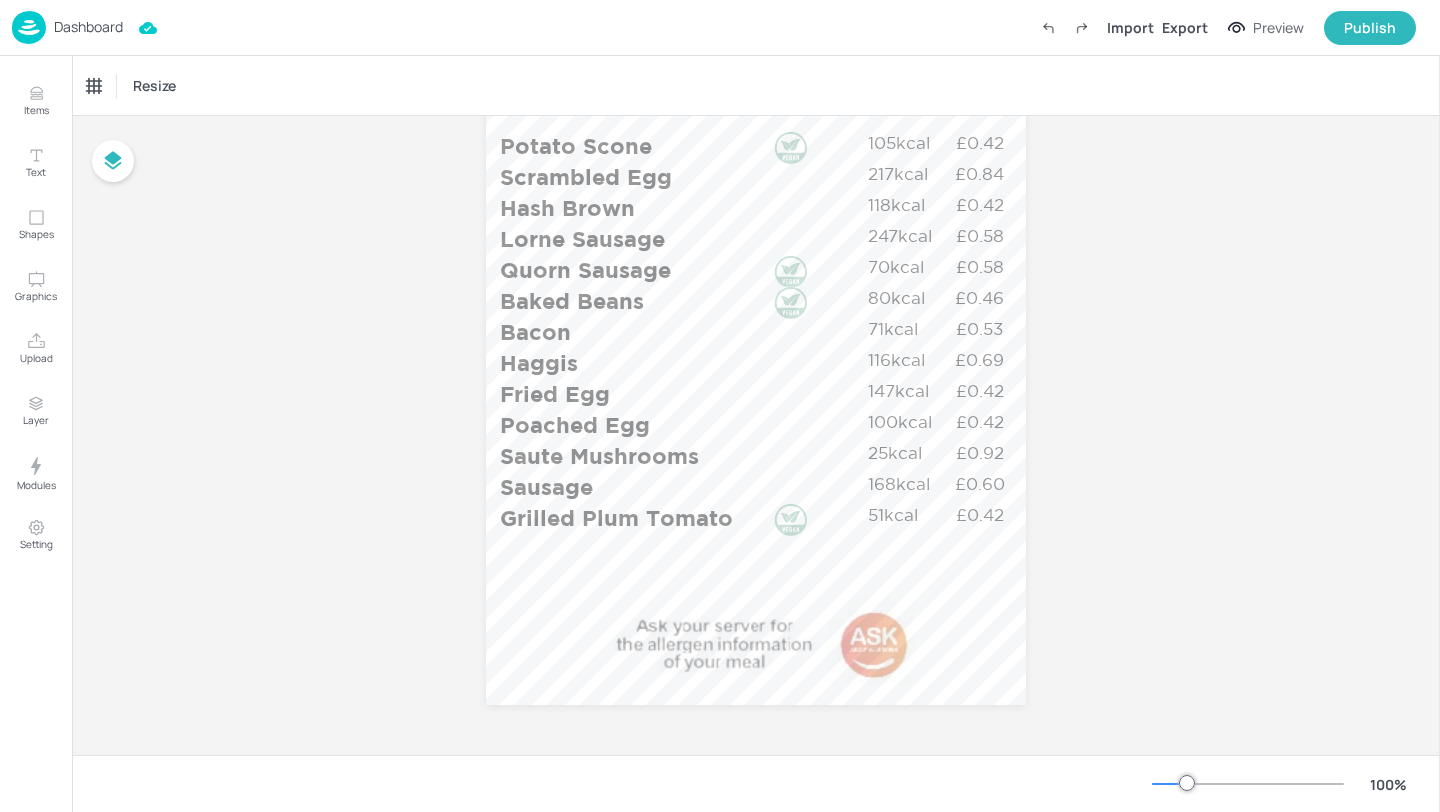 click on "Dashboard" at bounding box center [88, 27] 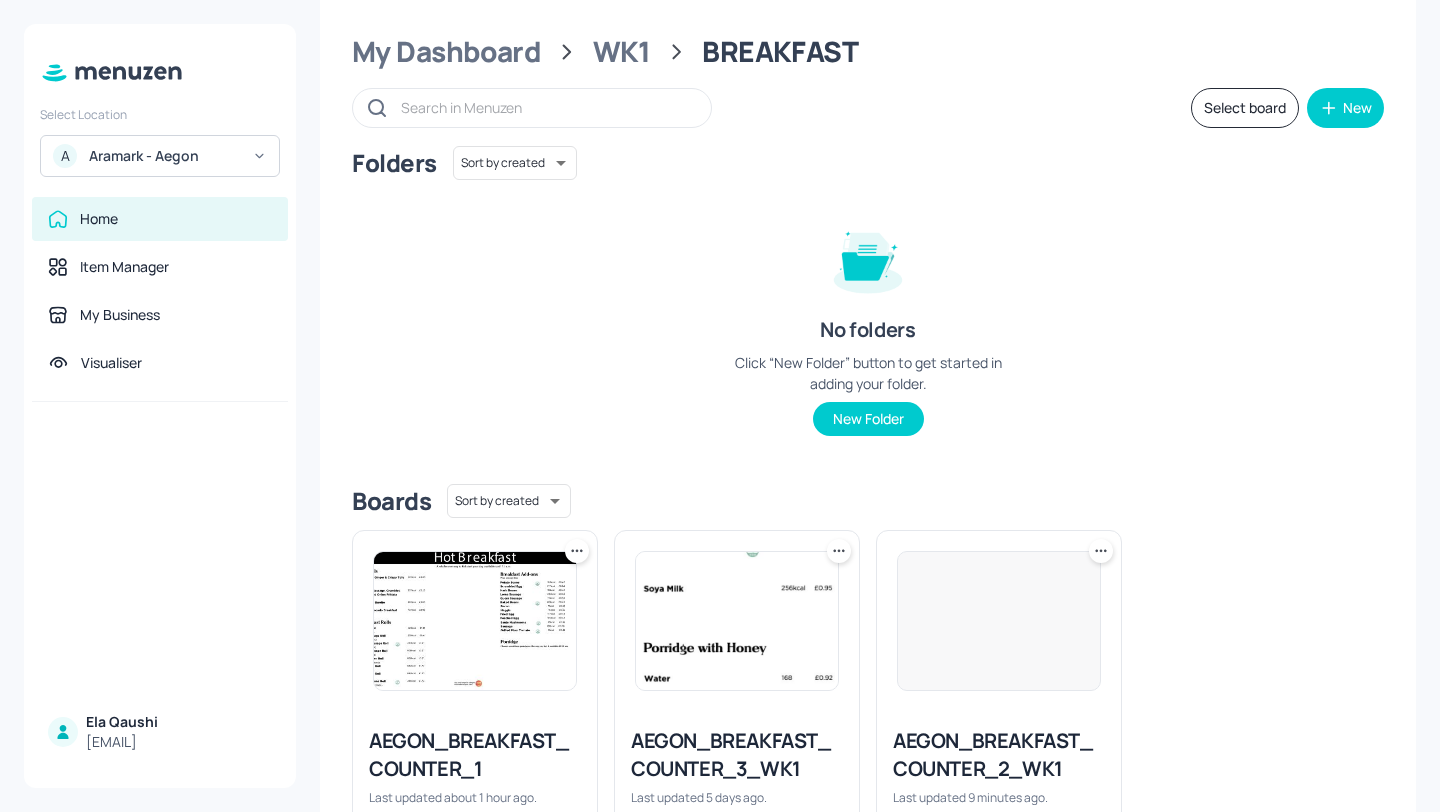 scroll, scrollTop: 39, scrollLeft: 0, axis: vertical 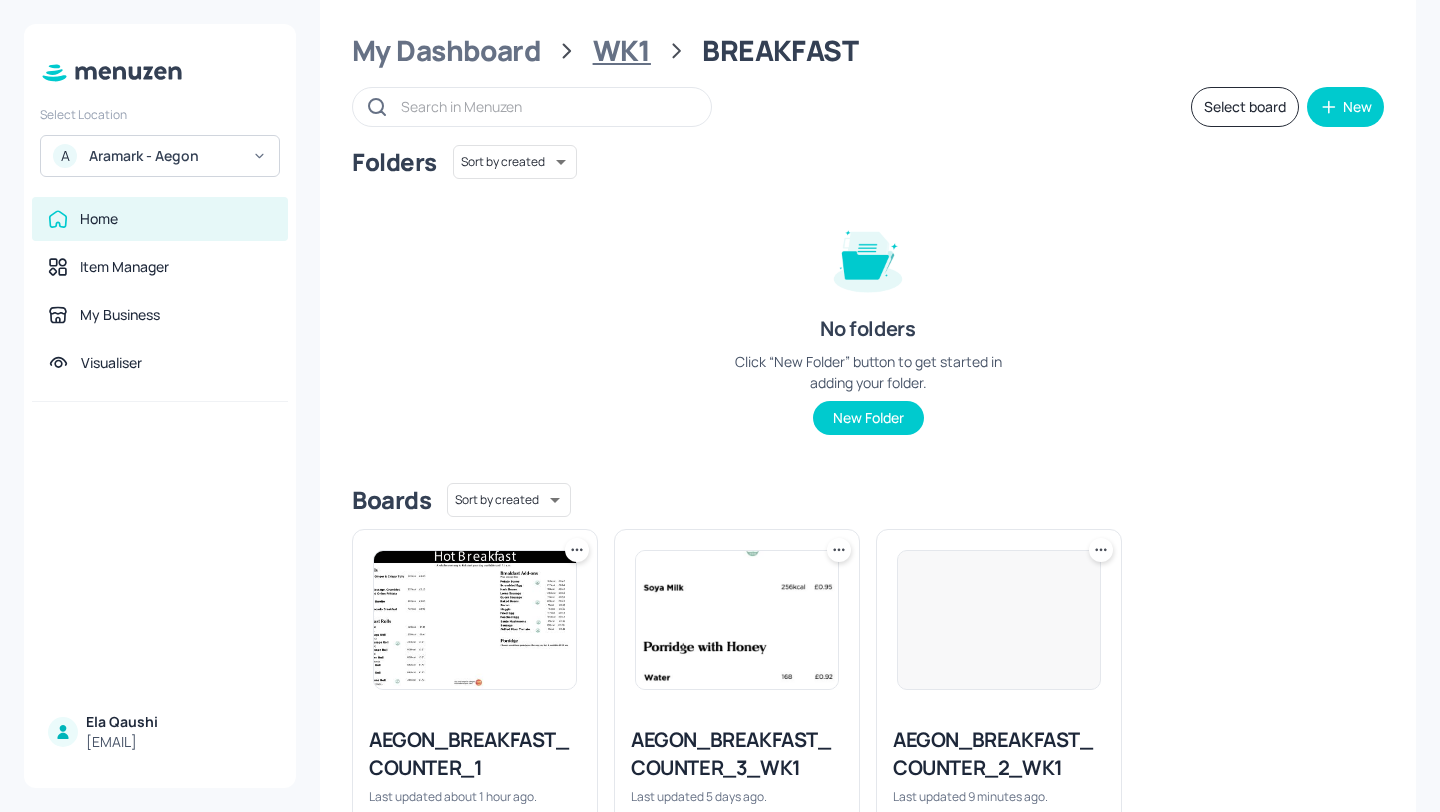 click on "WK1" at bounding box center [622, 51] 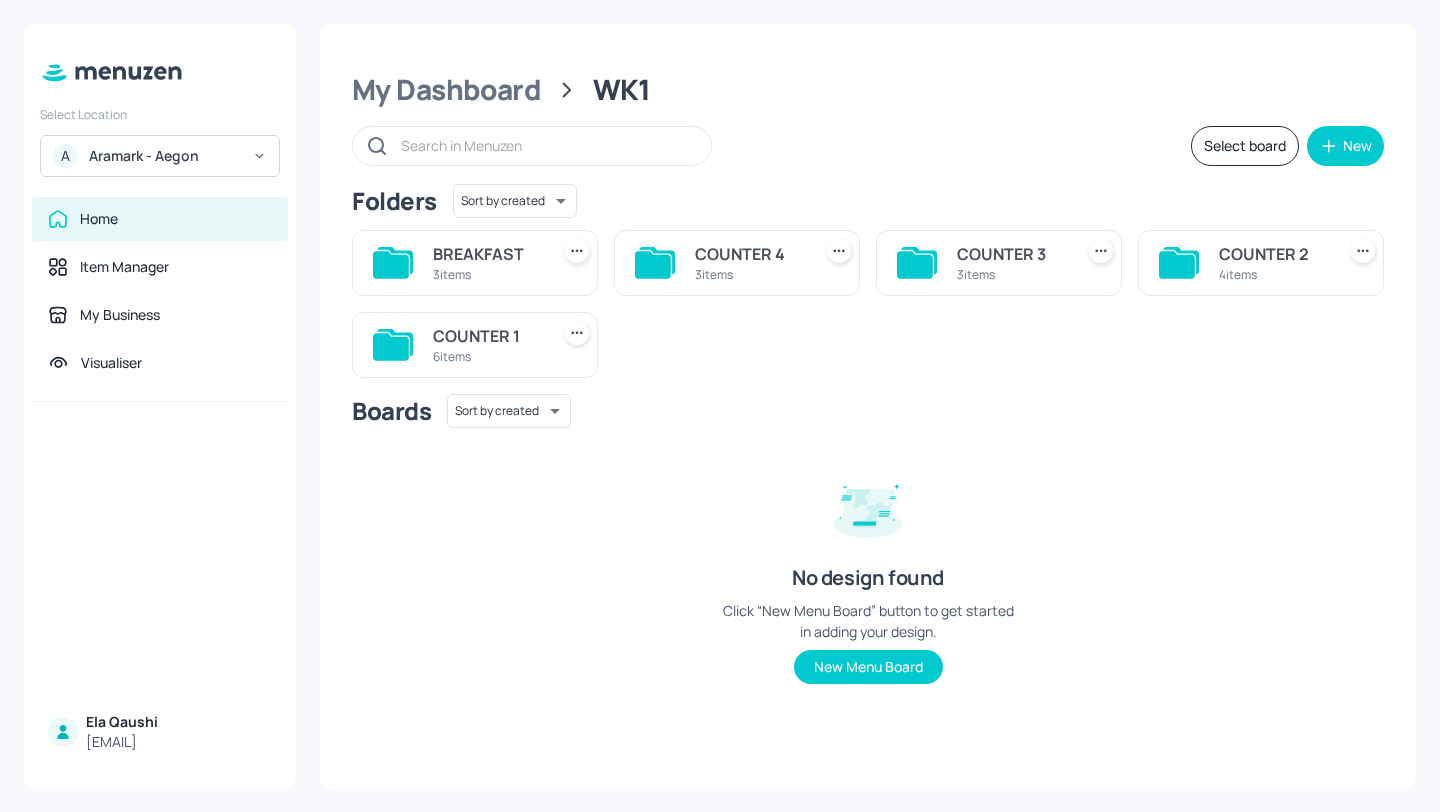 scroll, scrollTop: 0, scrollLeft: 0, axis: both 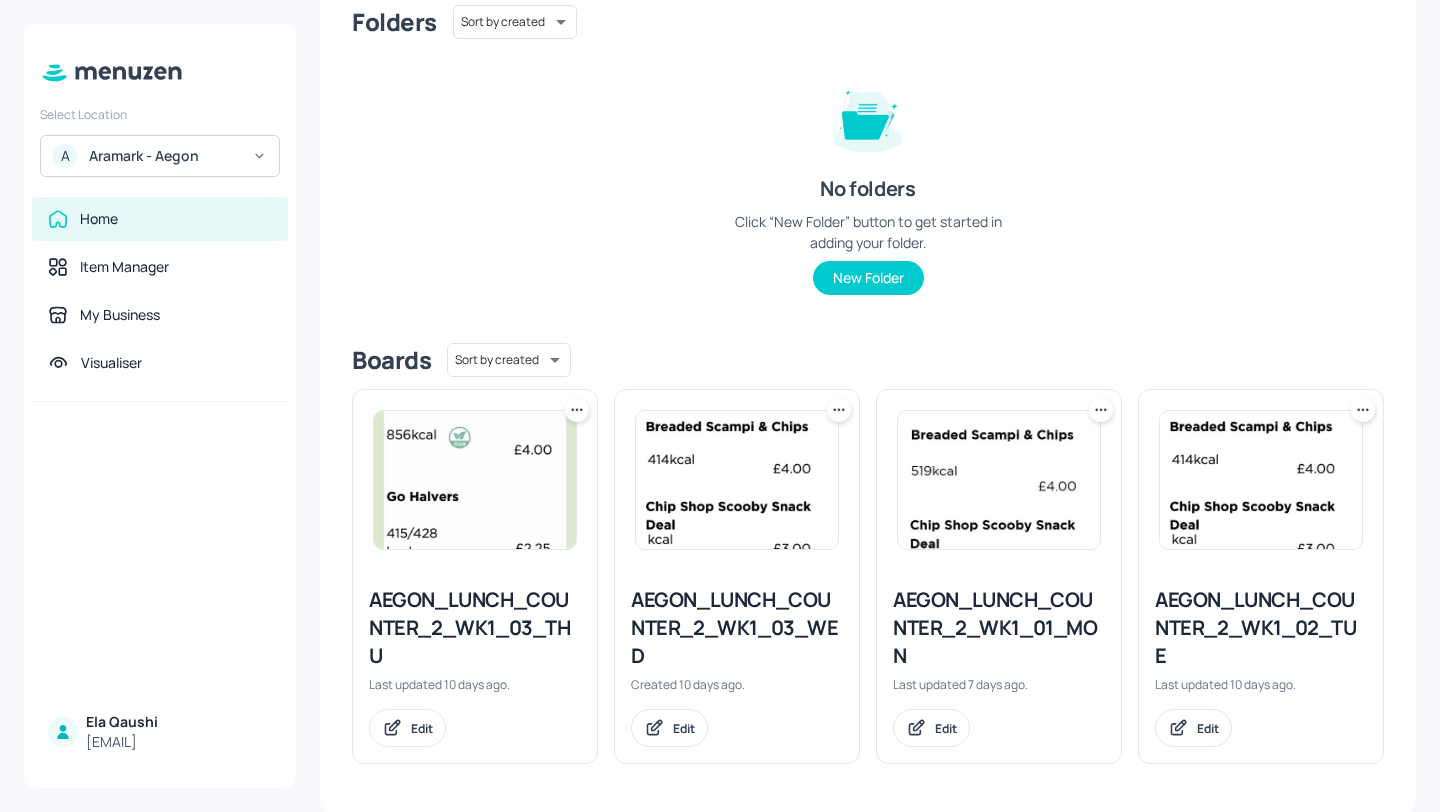 click on "AEGON_LUNCH_COUNTER_2_WK1_02_TUE" at bounding box center (1261, 628) 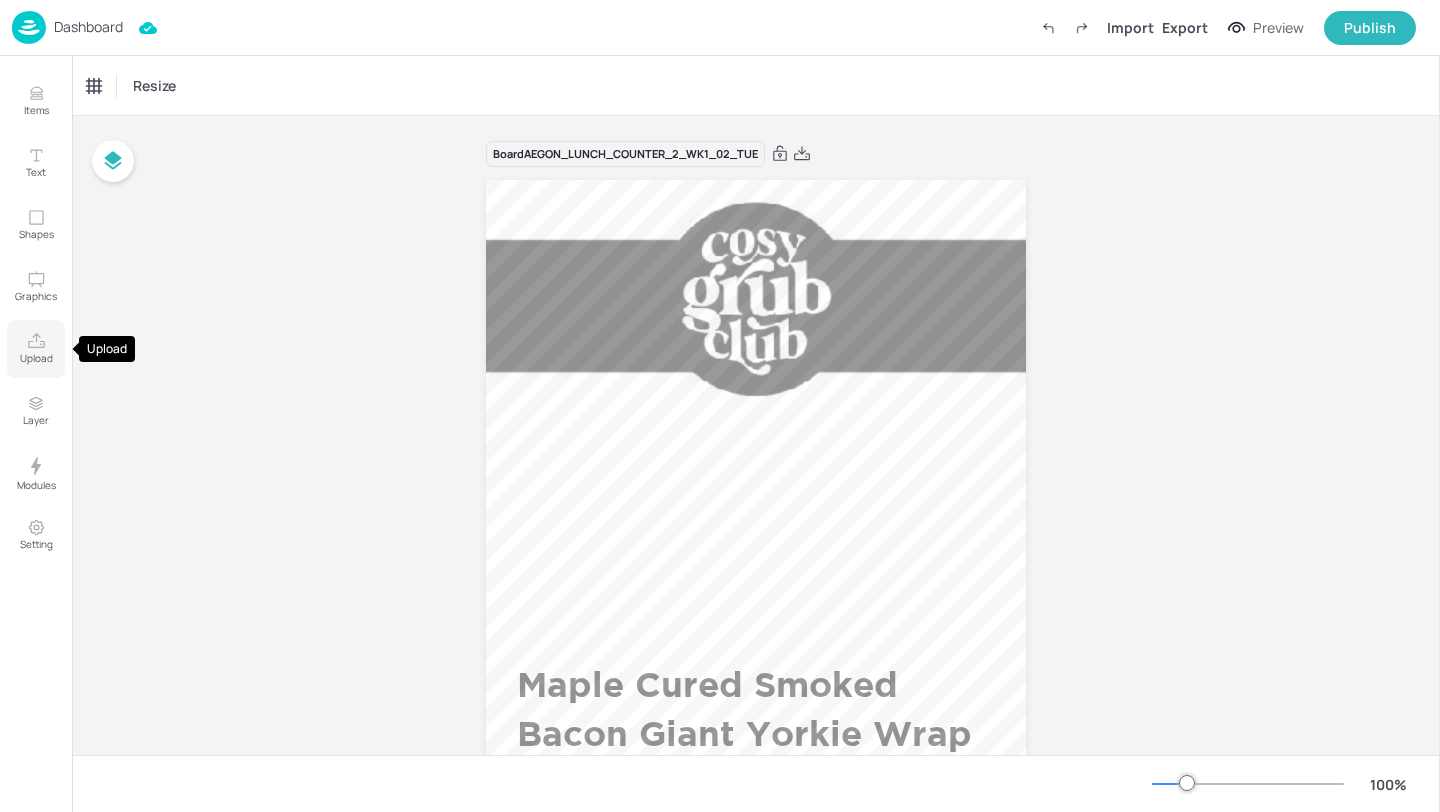 click on "Upload" at bounding box center [36, 358] 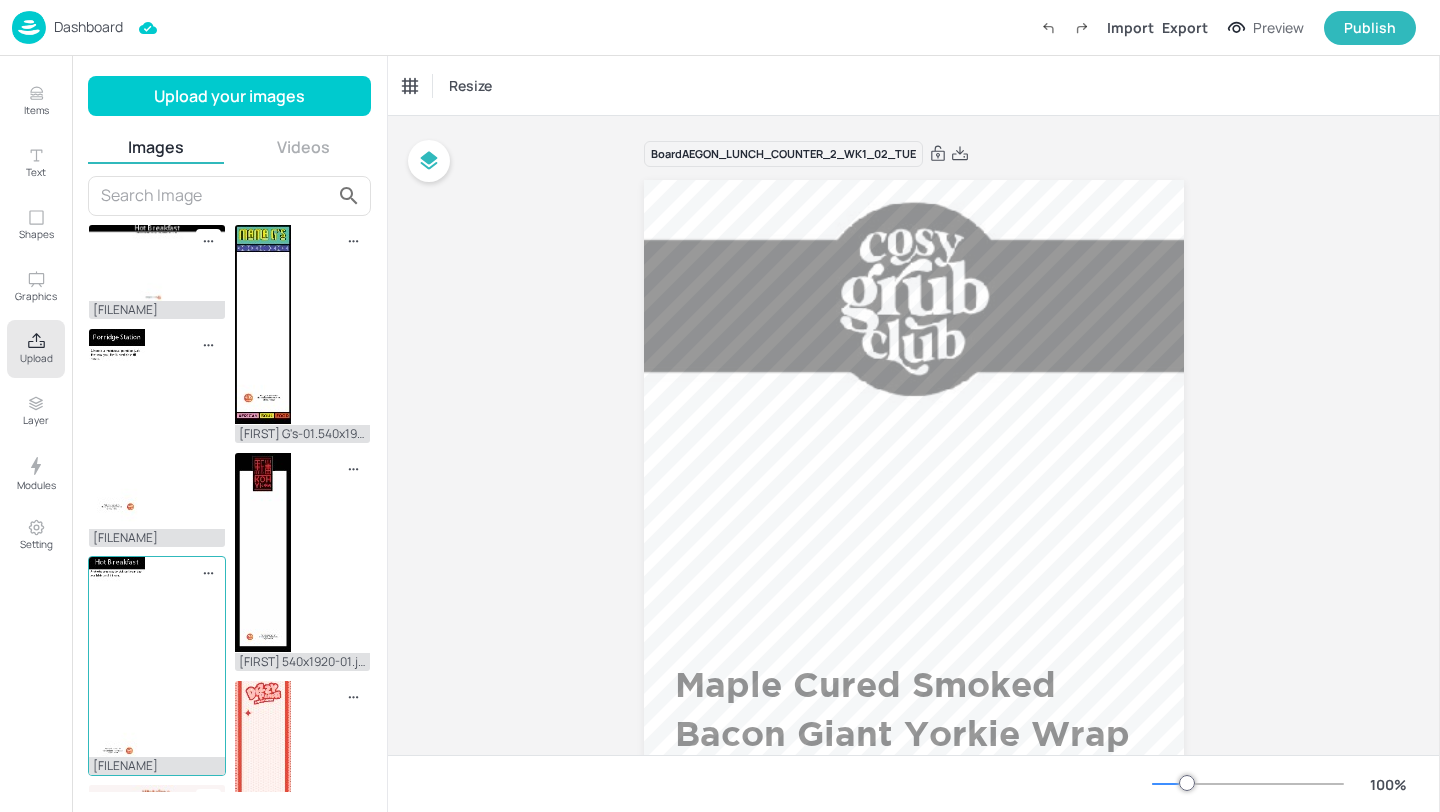 type 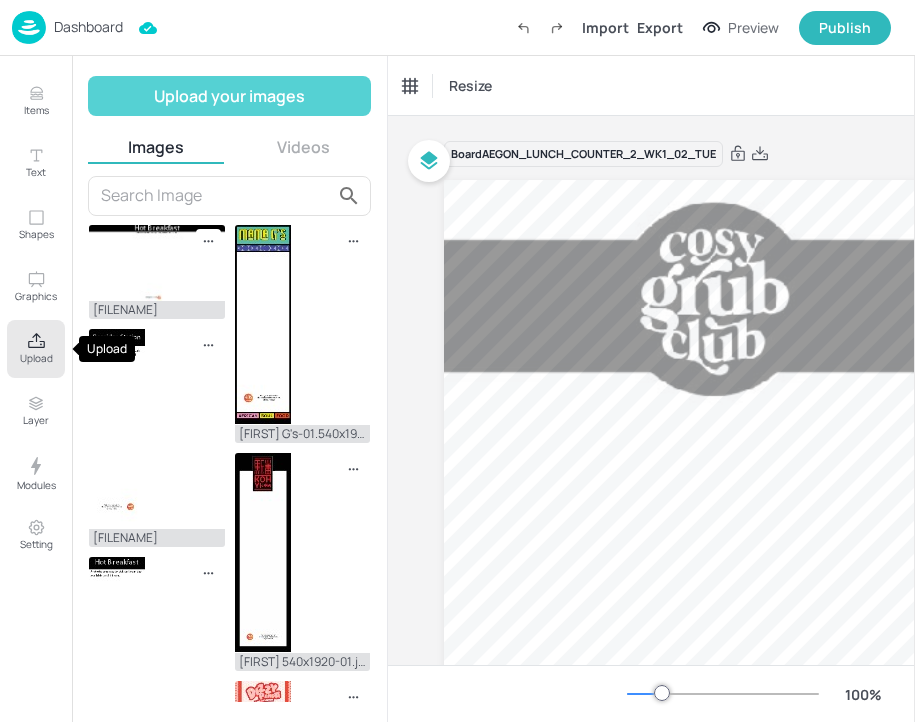 click on "Upload your images" at bounding box center [229, 96] 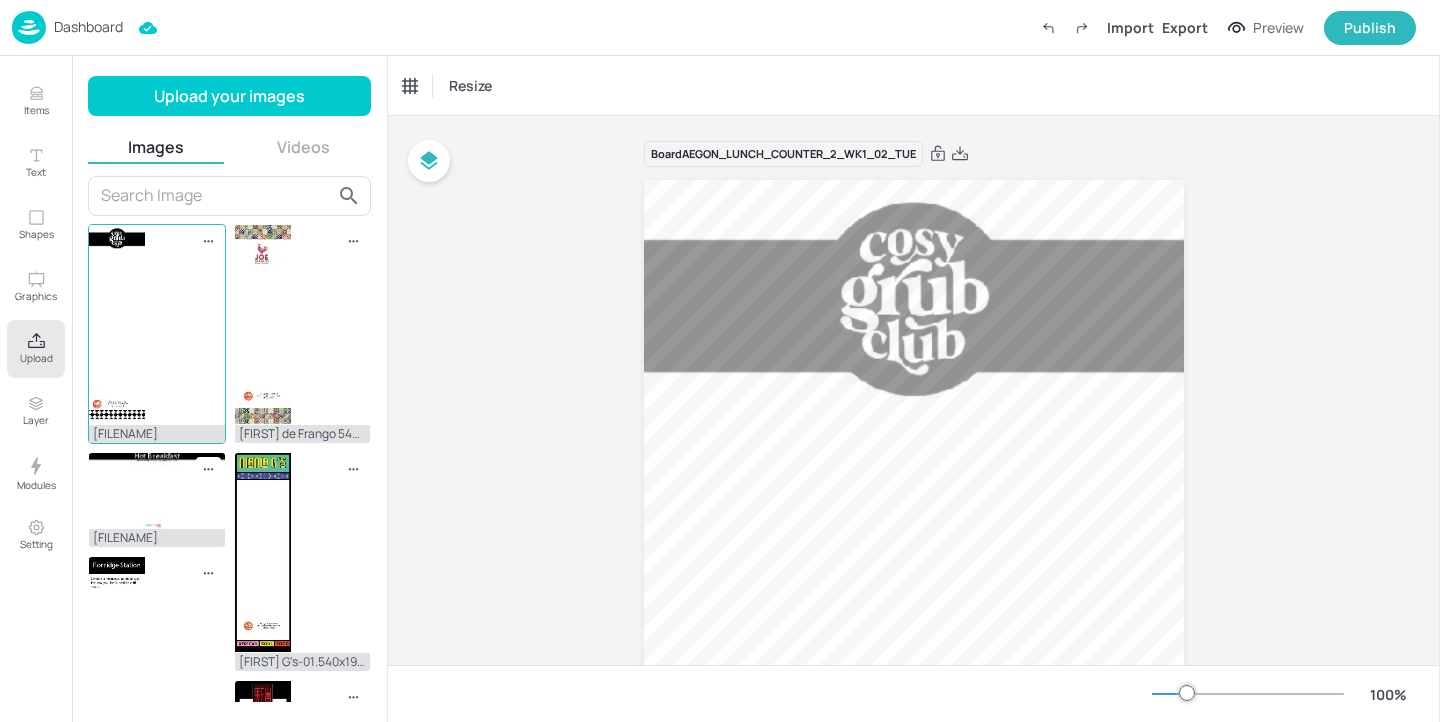 click at bounding box center [117, 325] 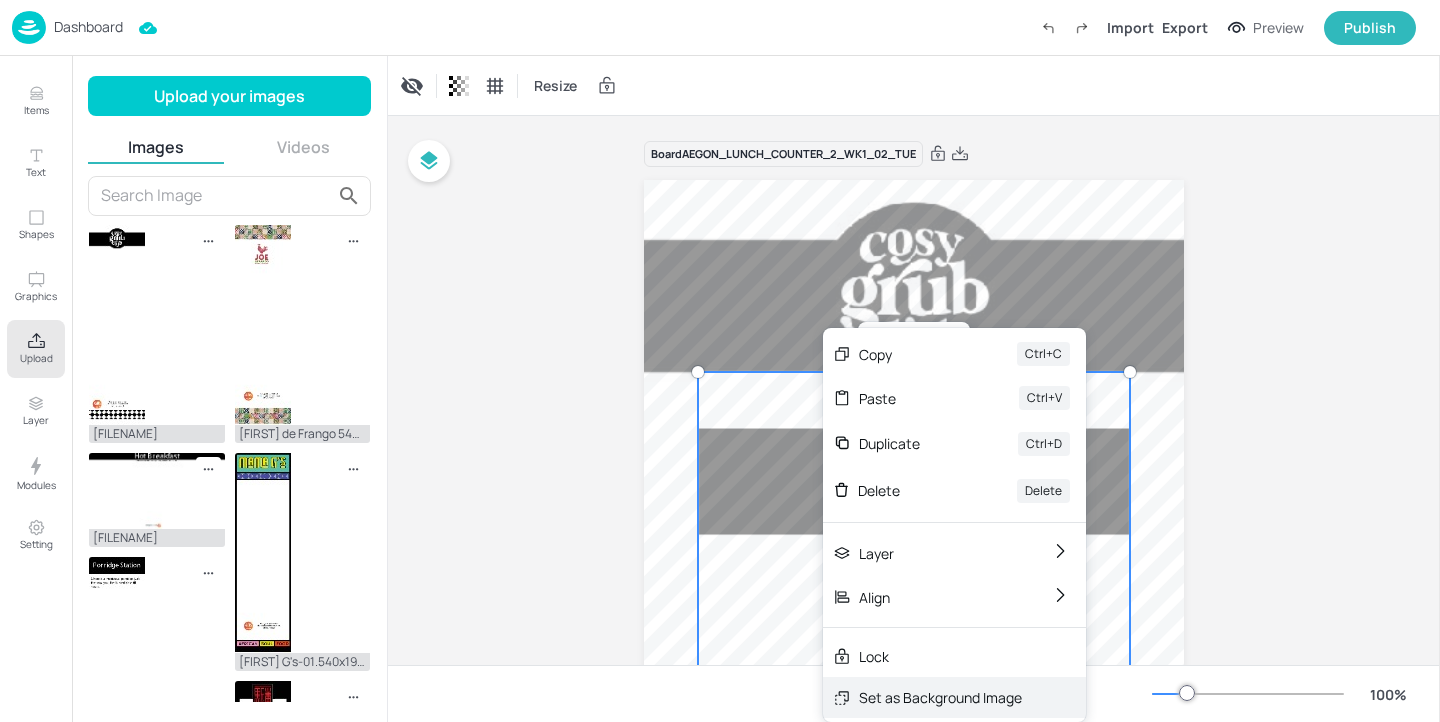 click on "Set as Background Image" at bounding box center [940, 697] 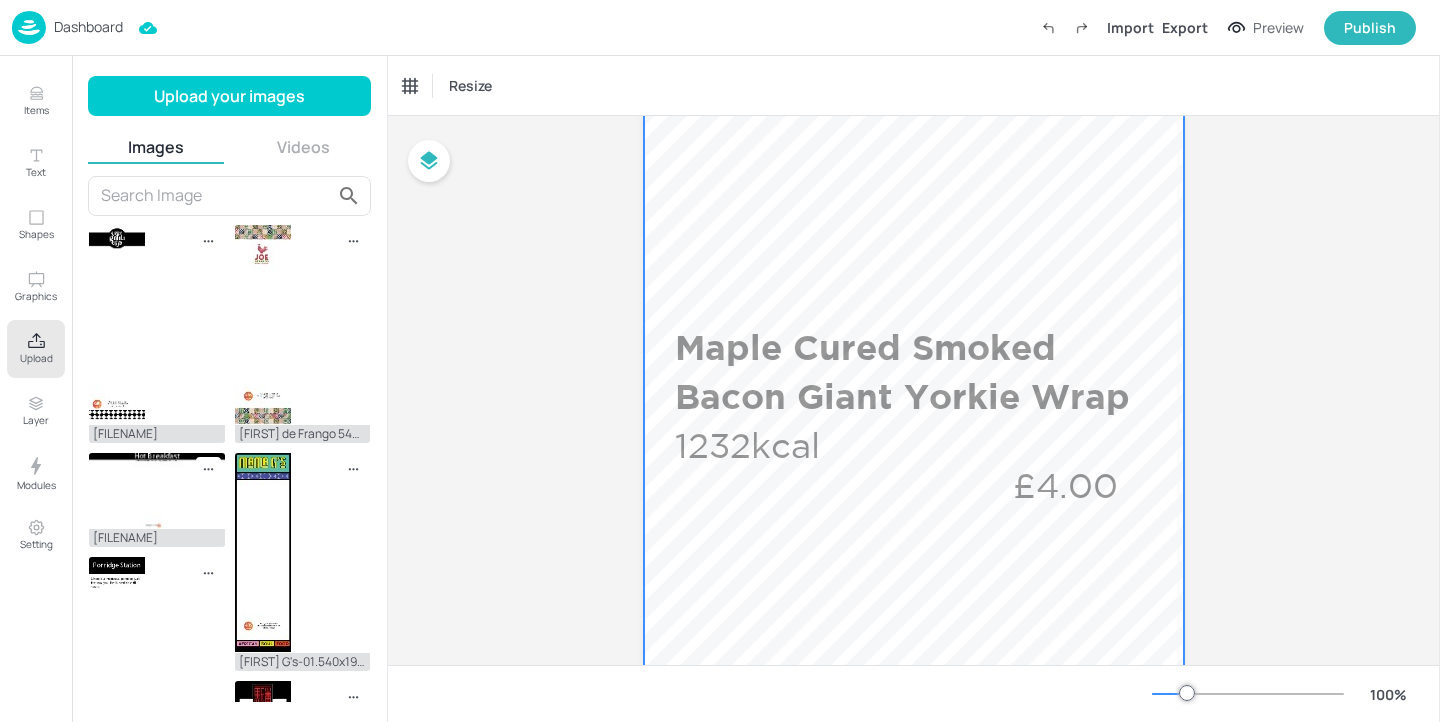 scroll, scrollTop: 265, scrollLeft: 0, axis: vertical 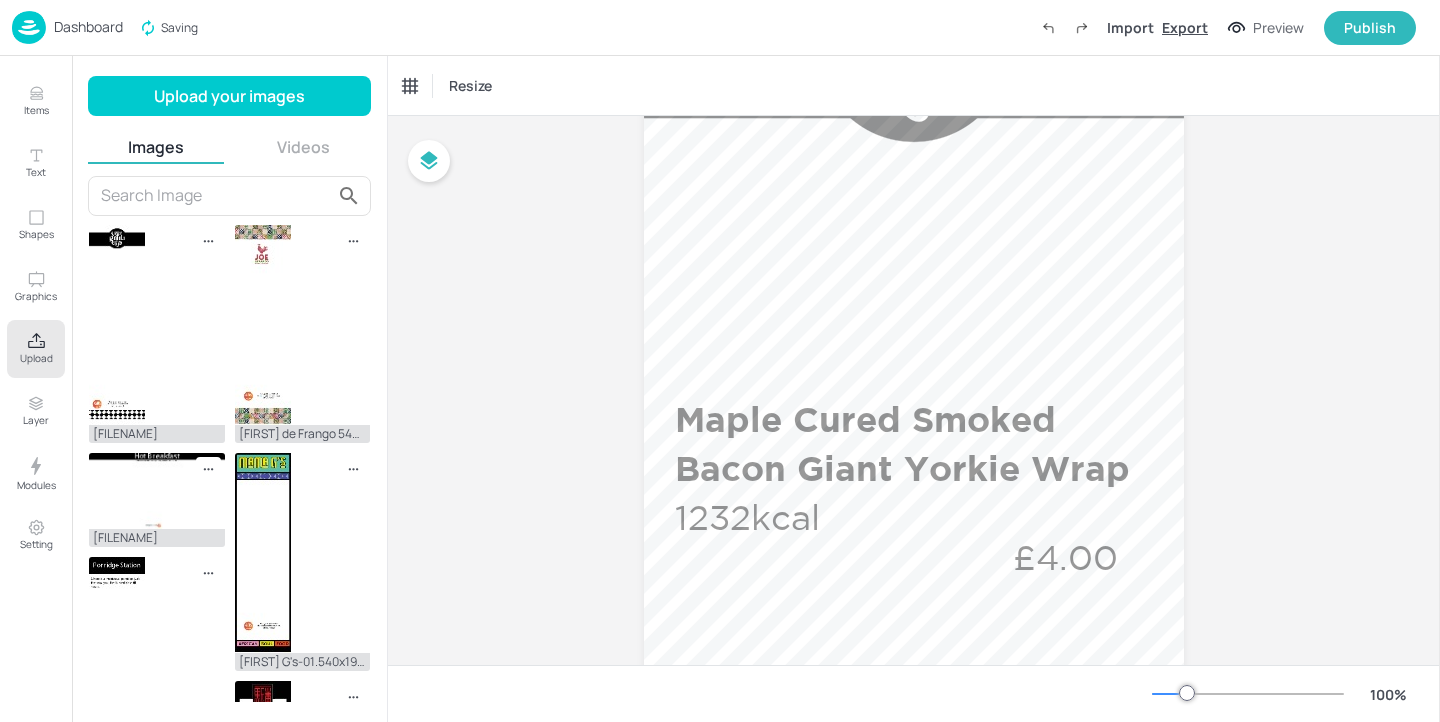 click on "Export" at bounding box center [1185, 27] 